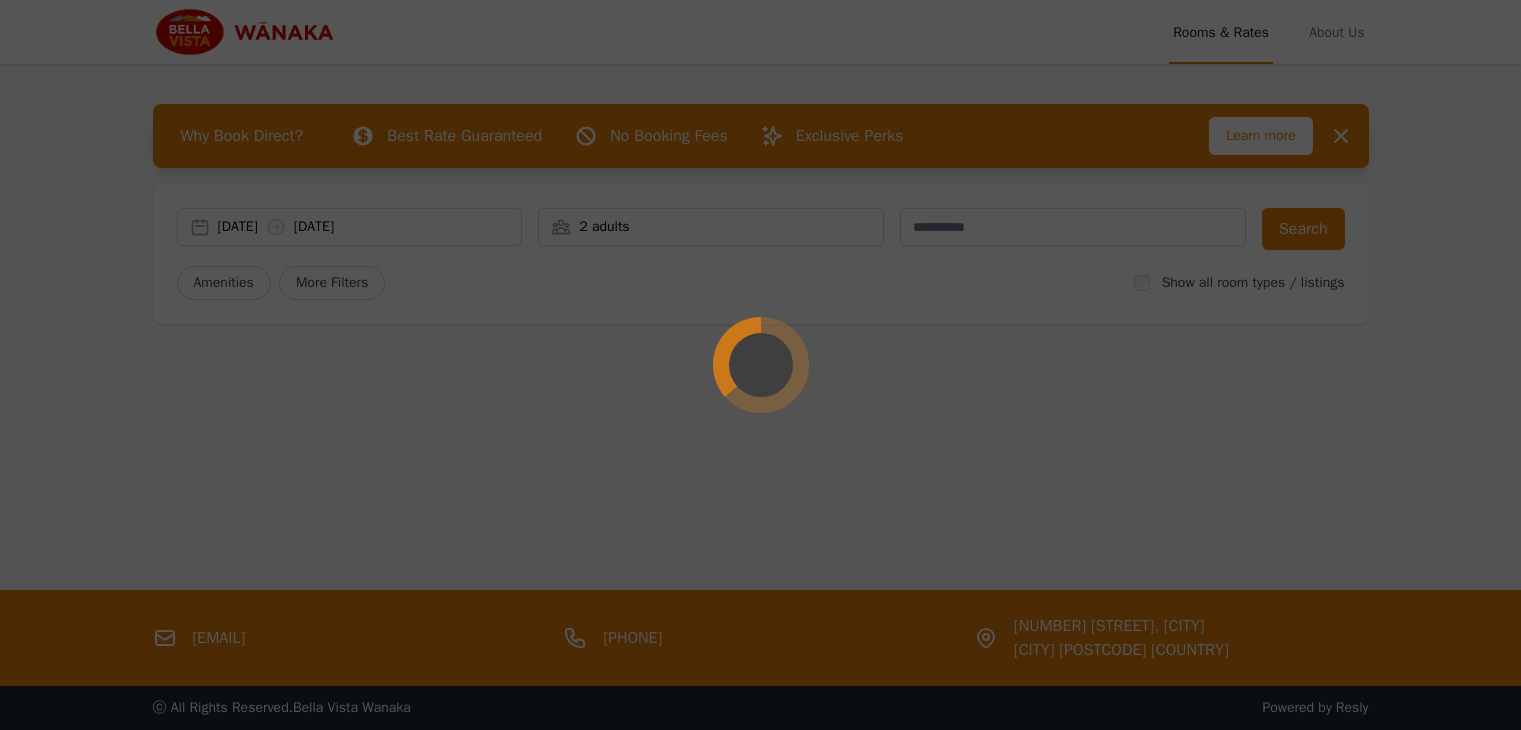 scroll, scrollTop: 0, scrollLeft: 0, axis: both 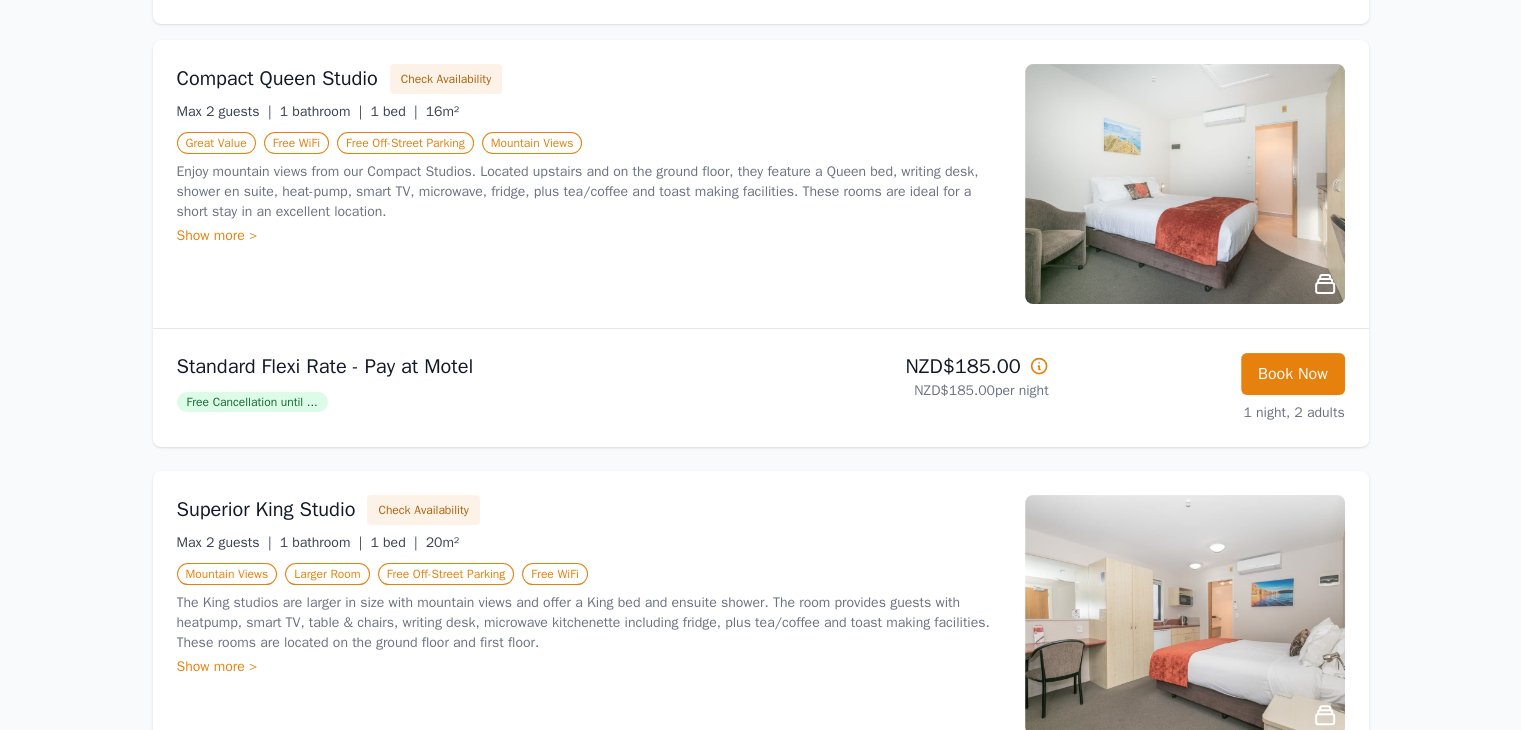 click on "Free Cancellation until ..." at bounding box center [252, 402] 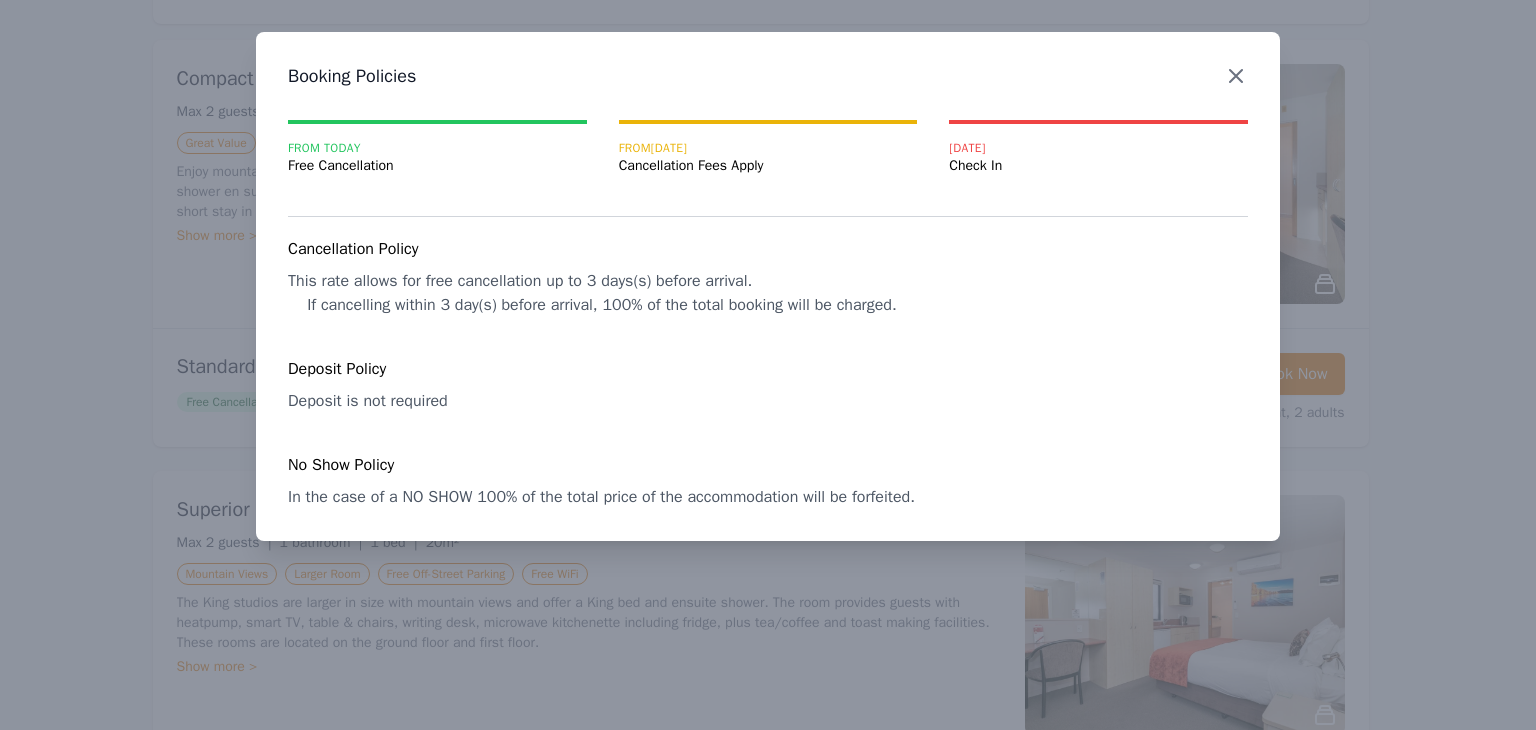 click on "Close" at bounding box center [1252, 63] 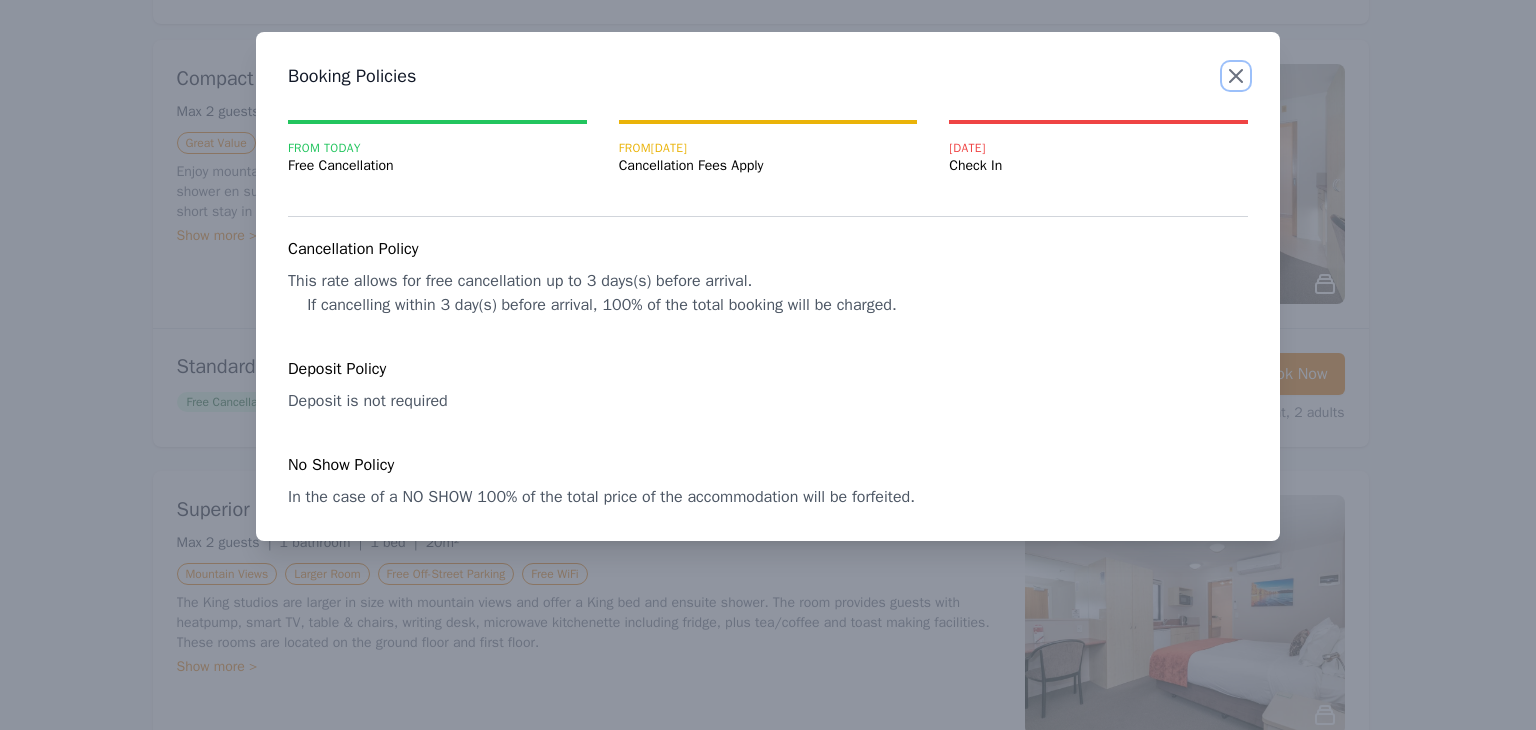 click 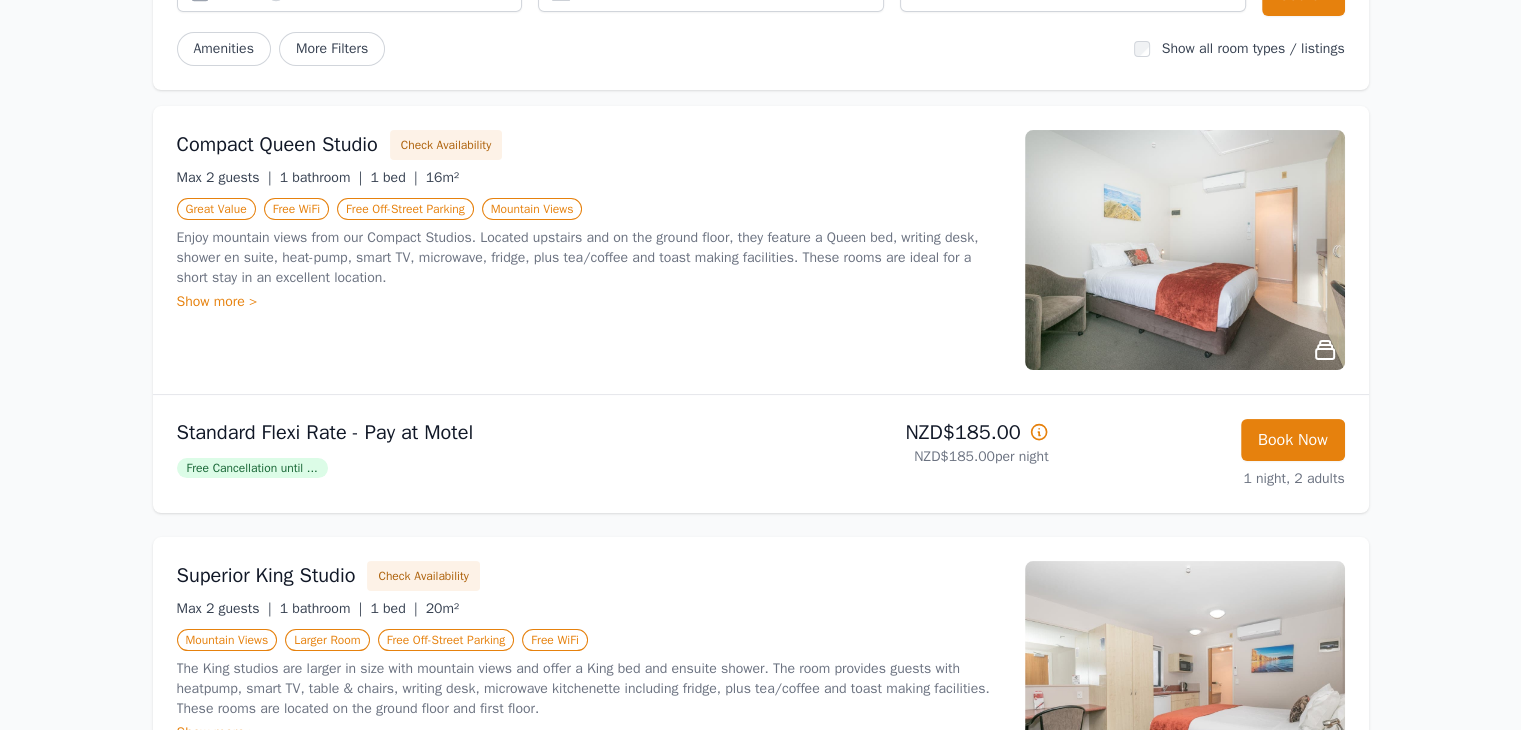 scroll, scrollTop: 200, scrollLeft: 0, axis: vertical 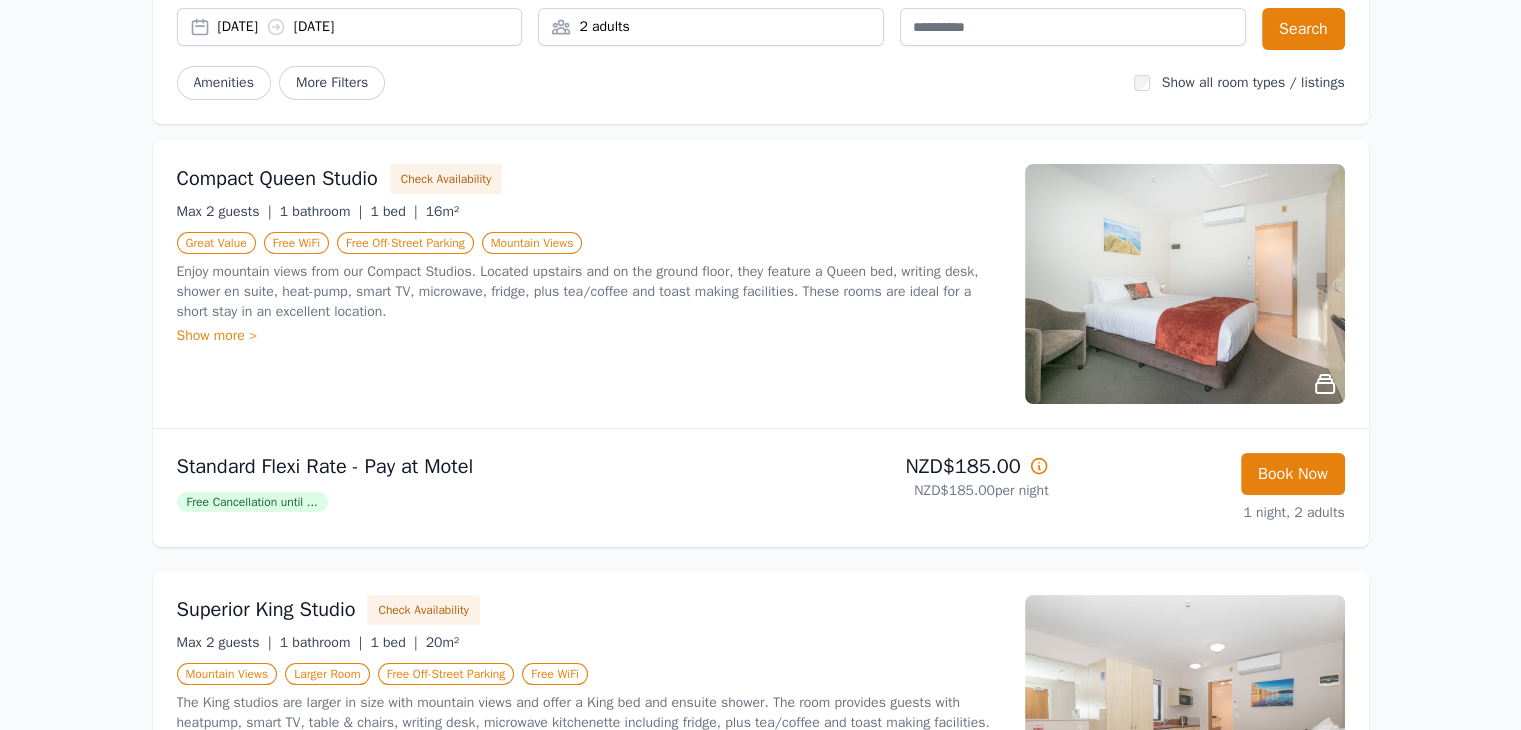 click on "Show more >" at bounding box center [589, 336] 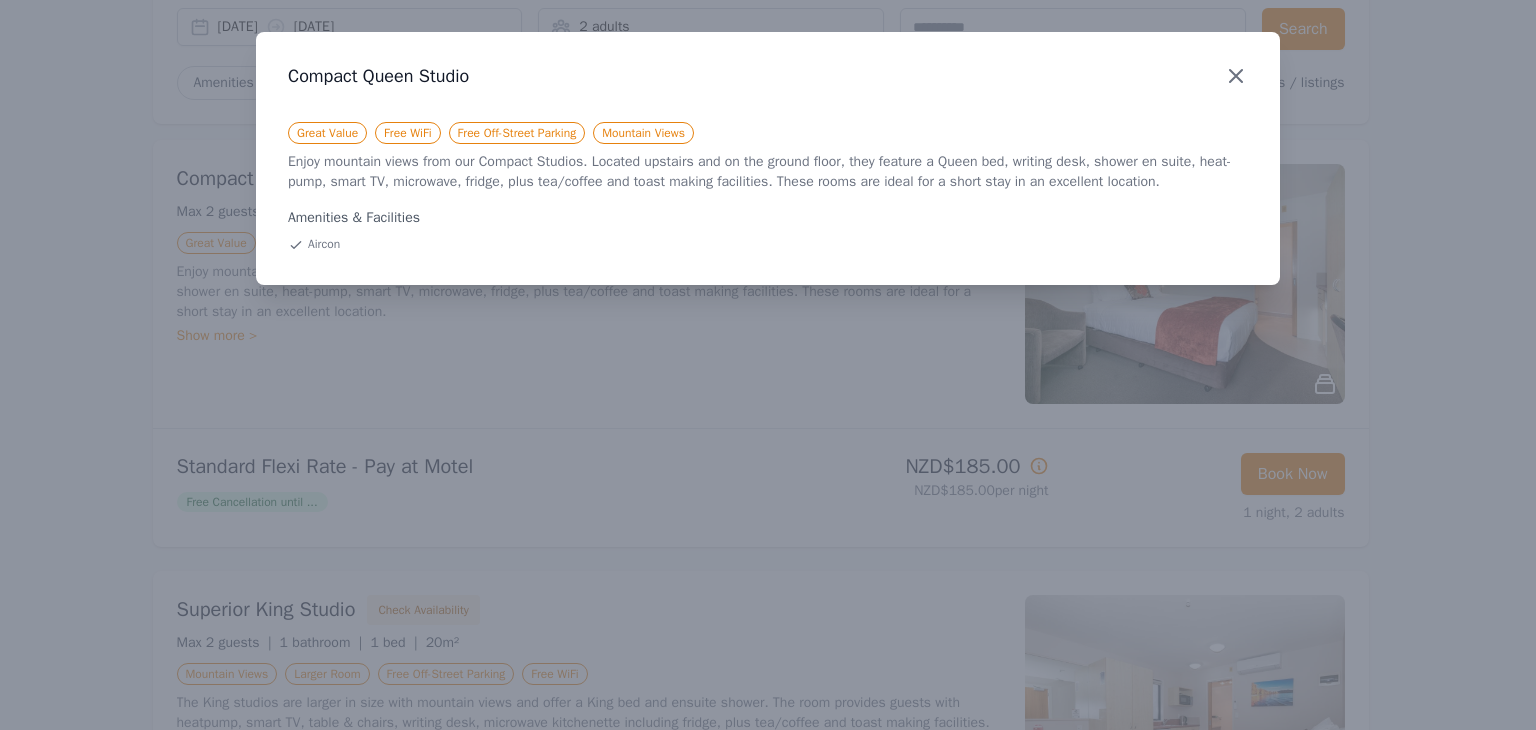click 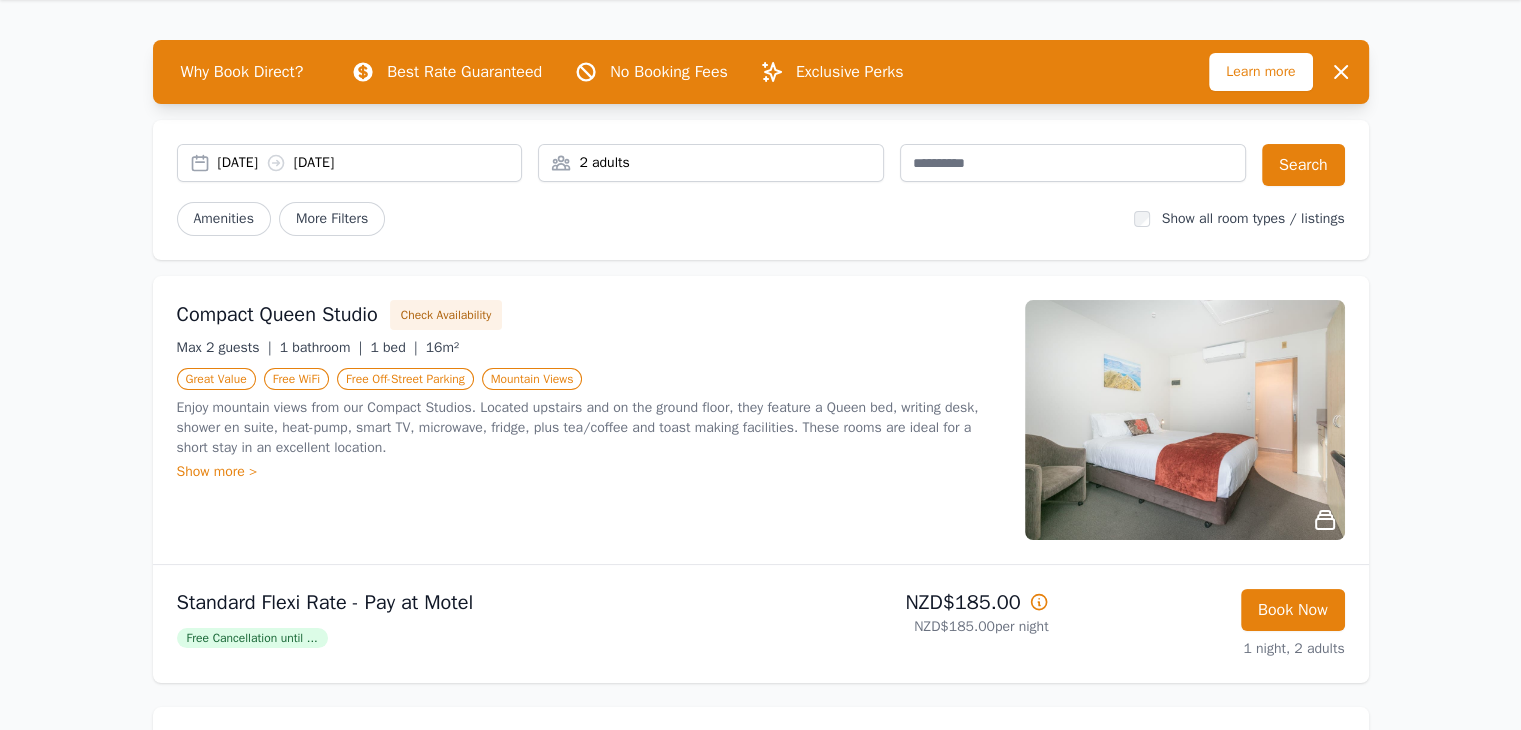 scroll, scrollTop: 100, scrollLeft: 0, axis: vertical 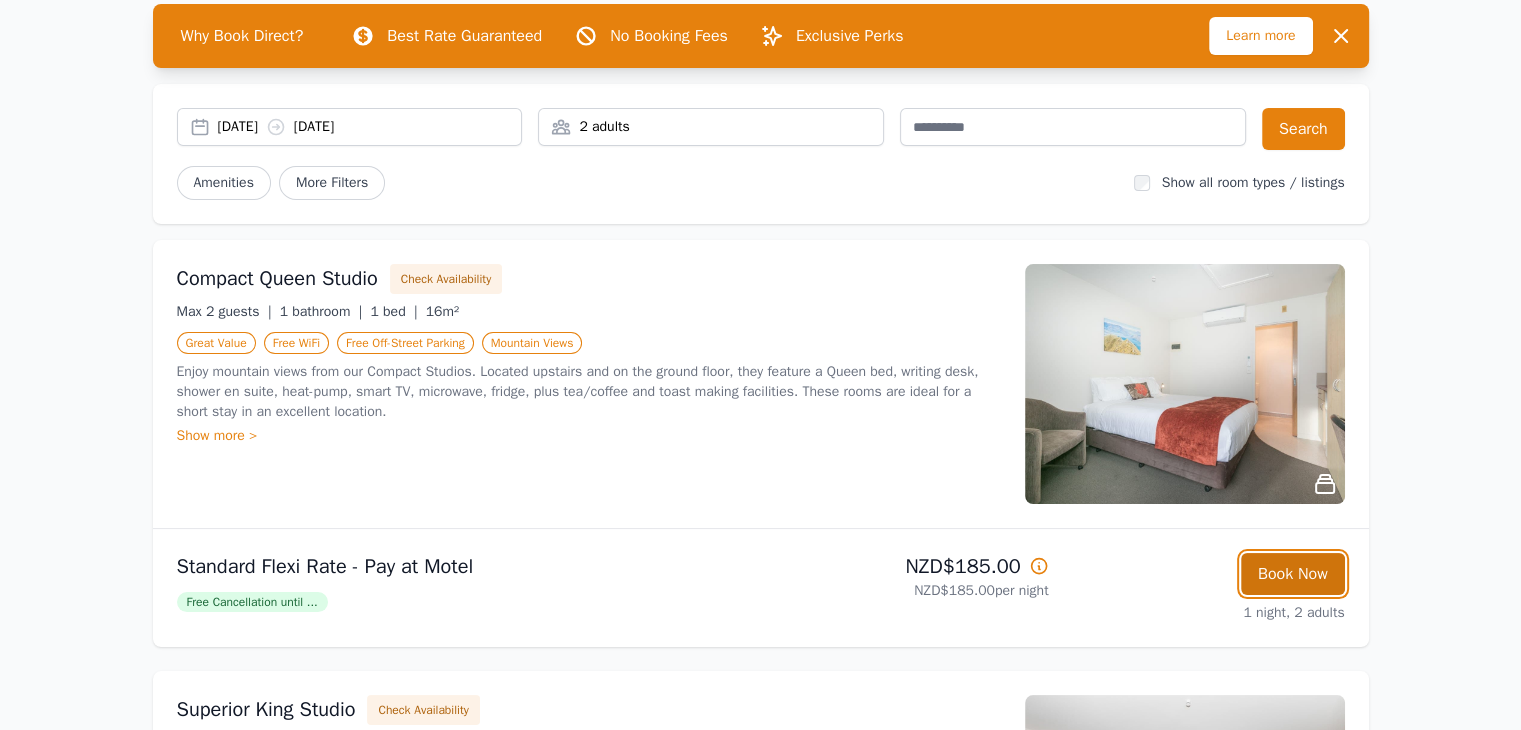 click on "Book Now" at bounding box center (1293, 574) 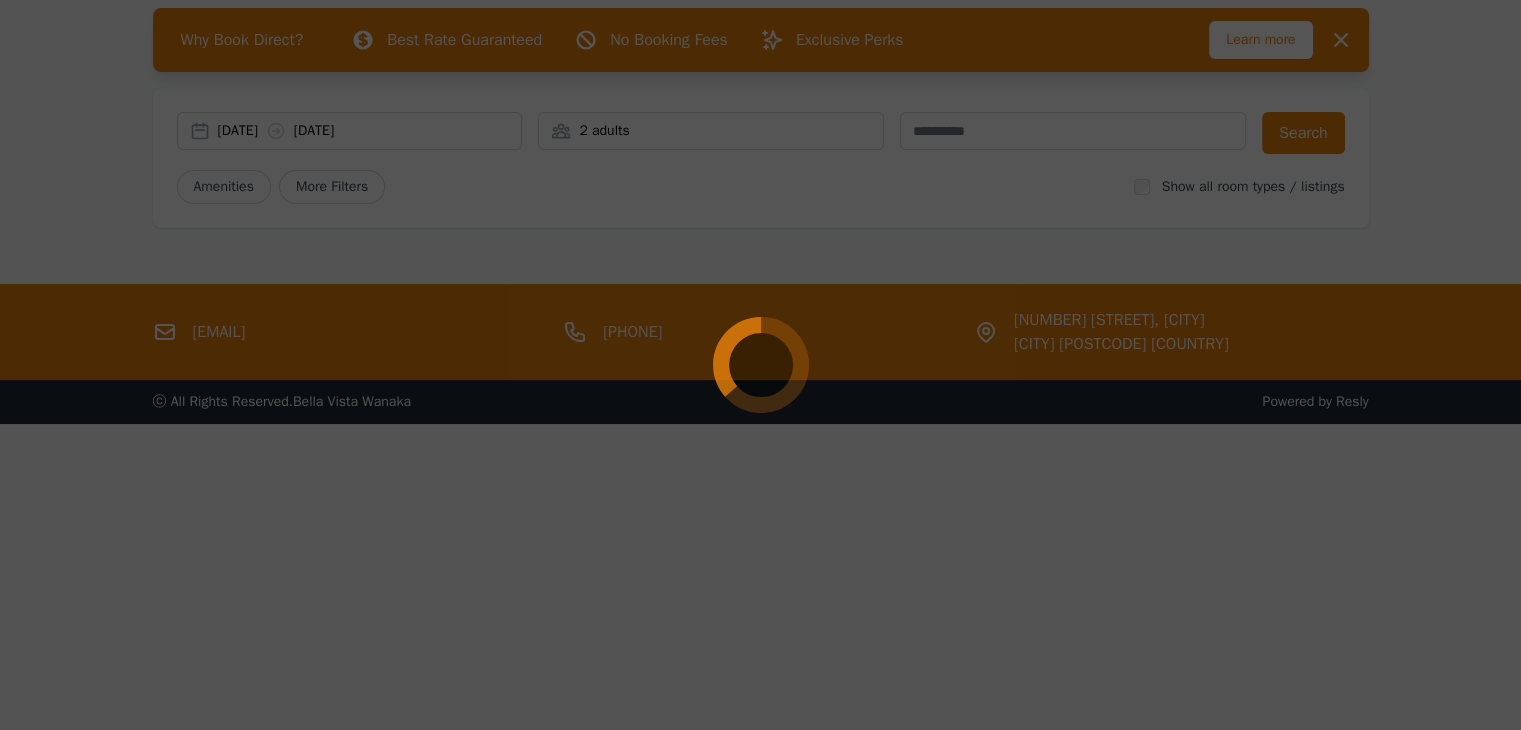 scroll, scrollTop: 96, scrollLeft: 0, axis: vertical 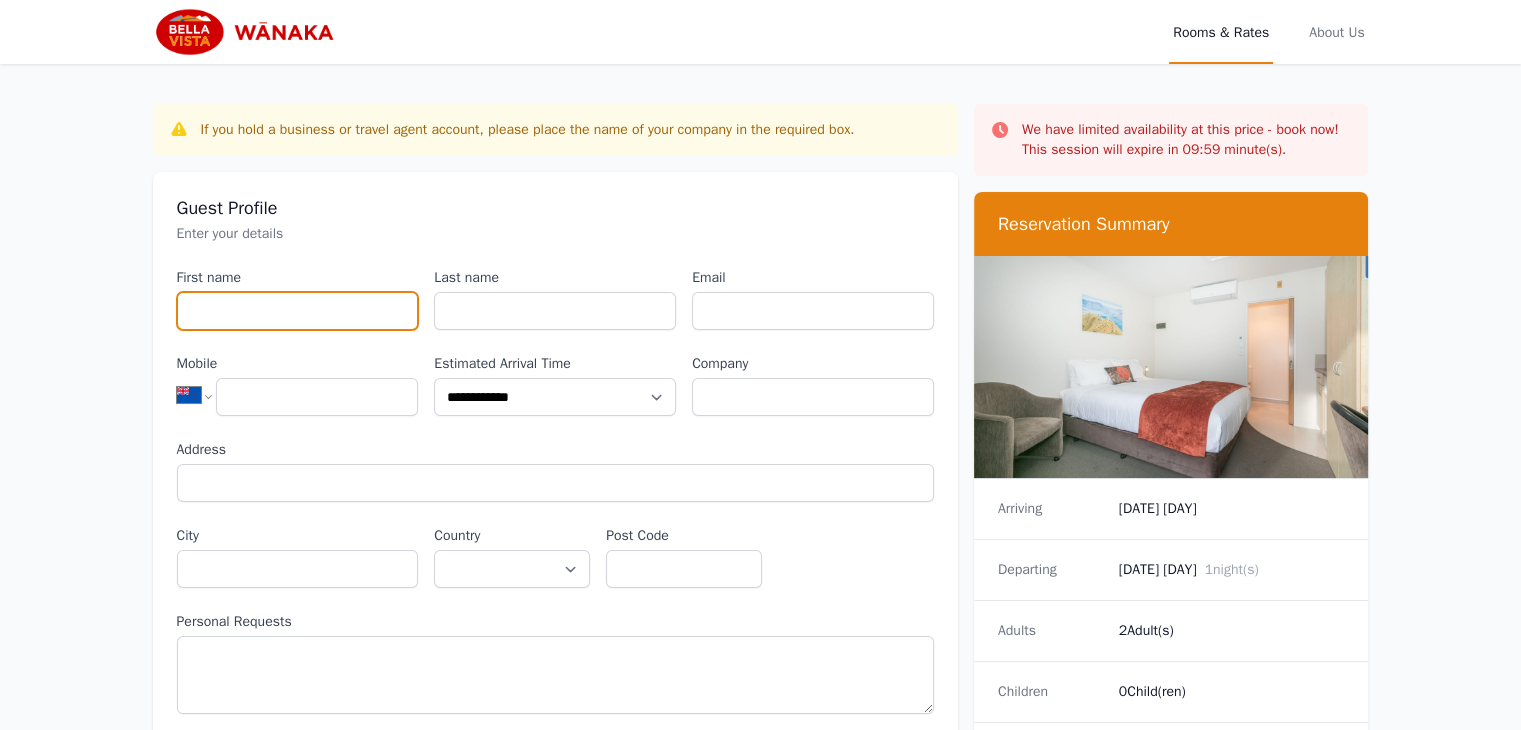 click on "First name" at bounding box center [298, 311] 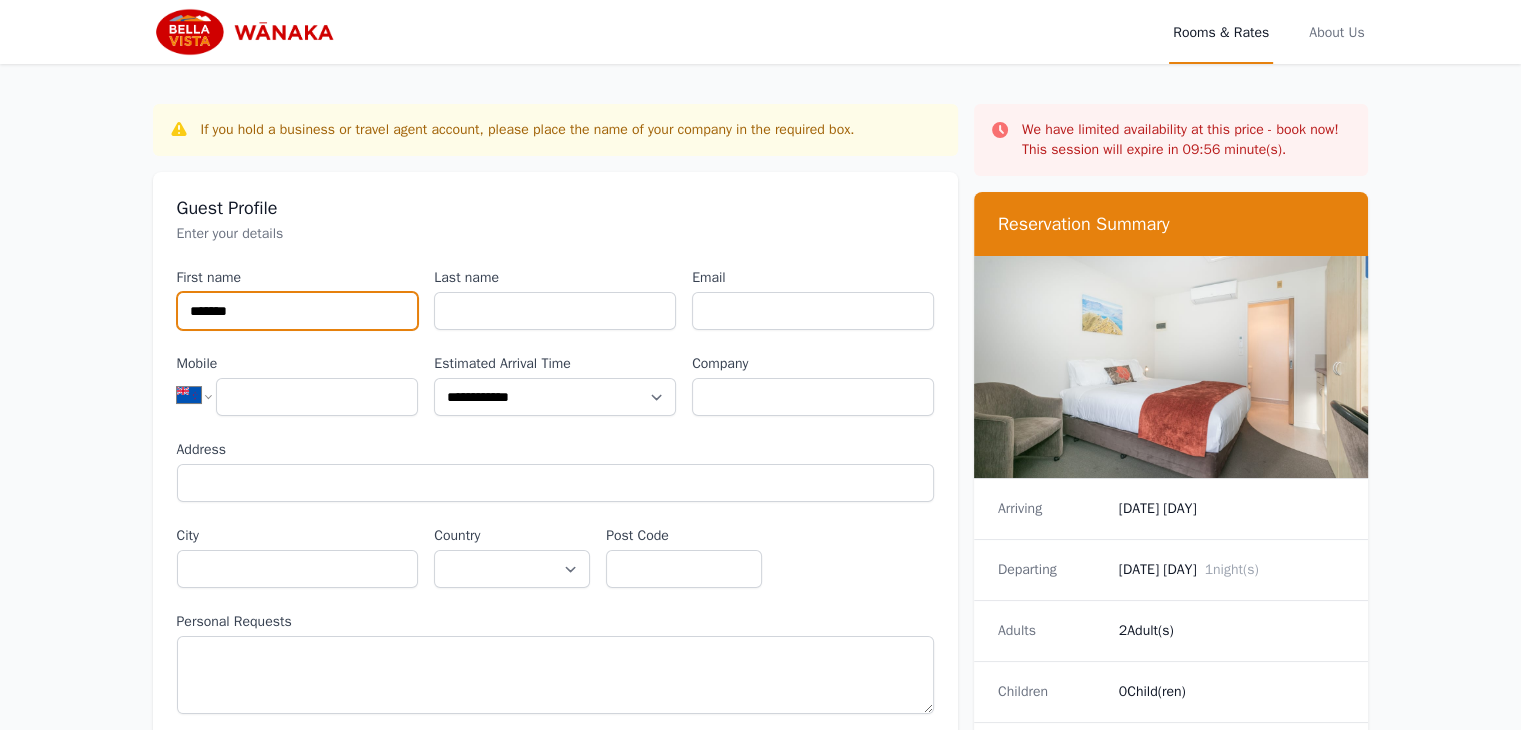 type on "*******" 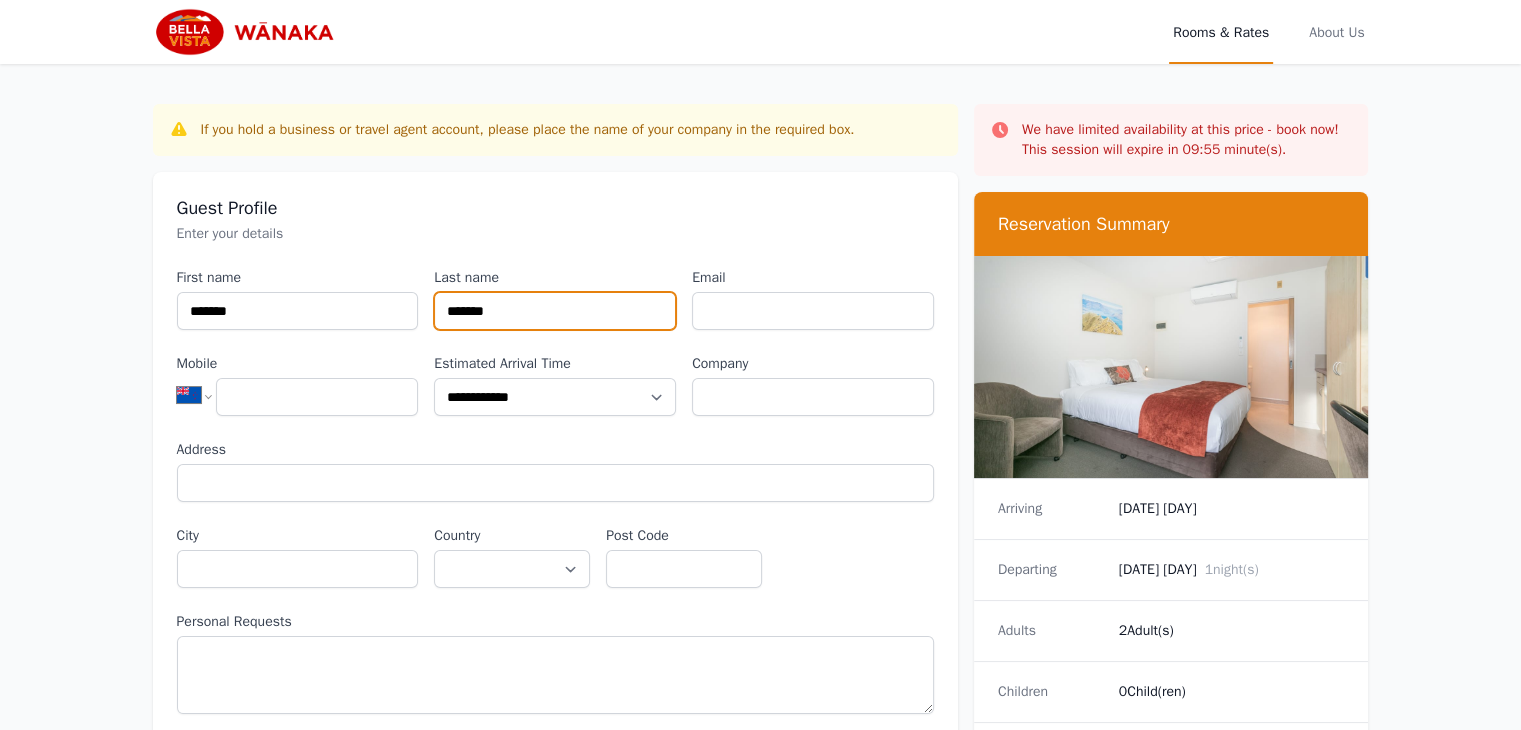 type on "*******" 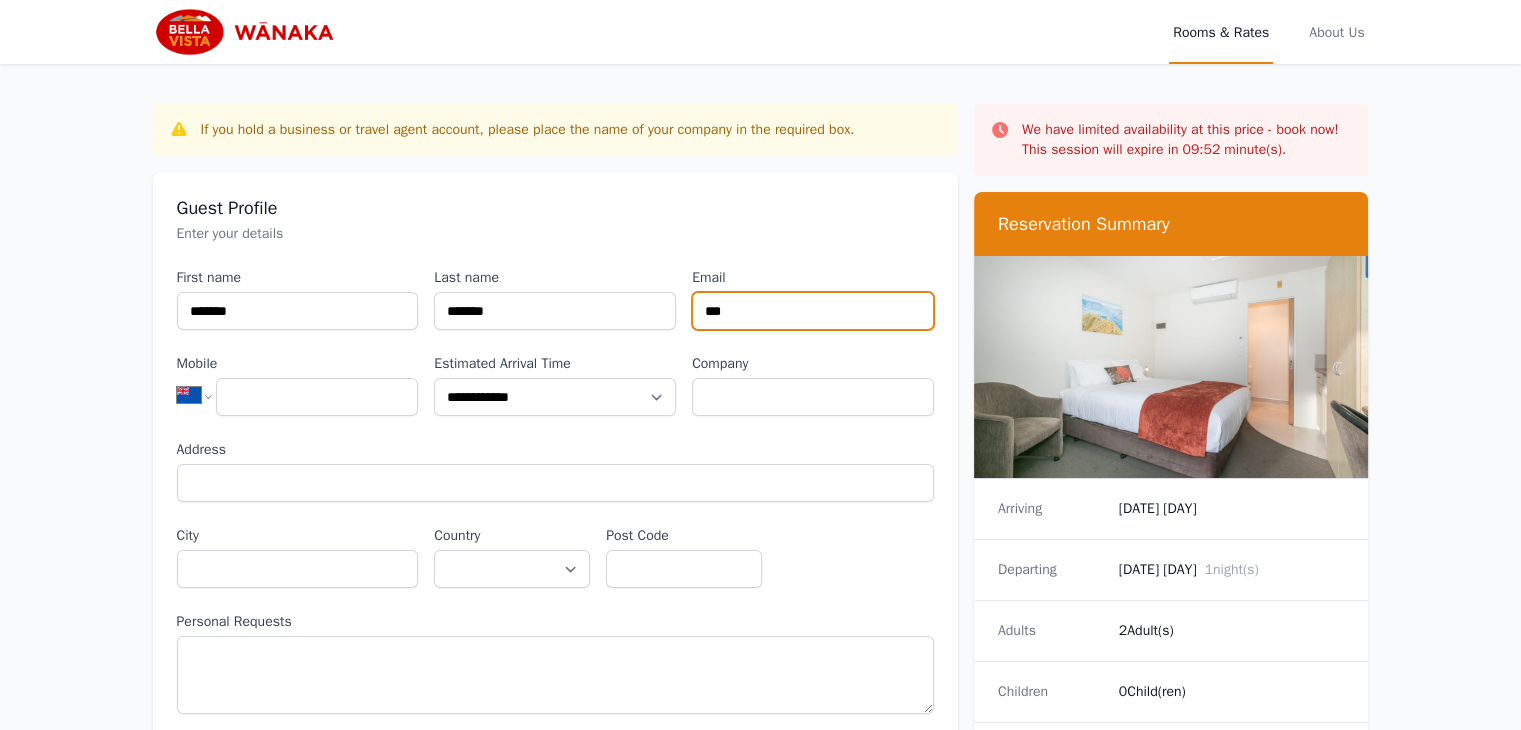 type on "**********" 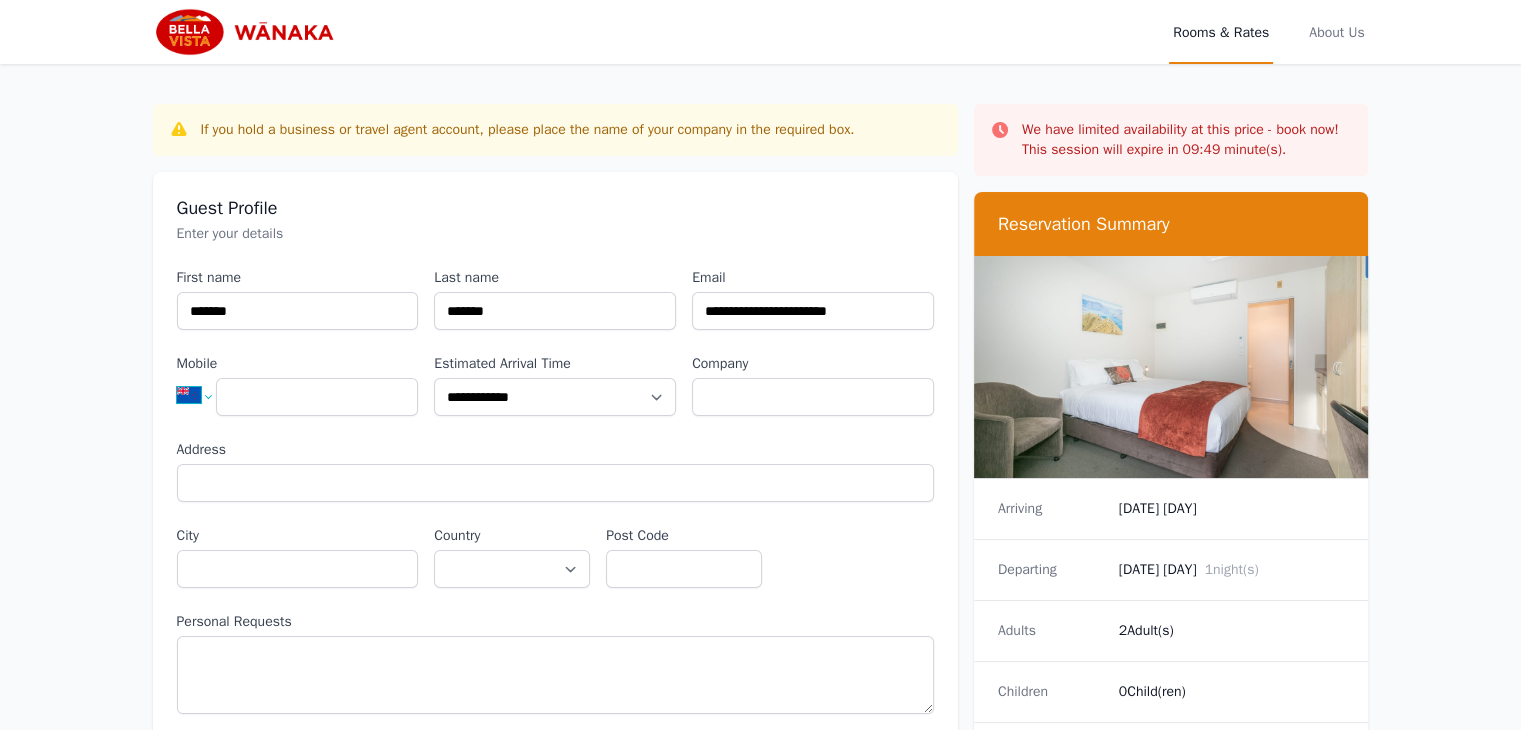 click on "**********" at bounding box center (203, 395) 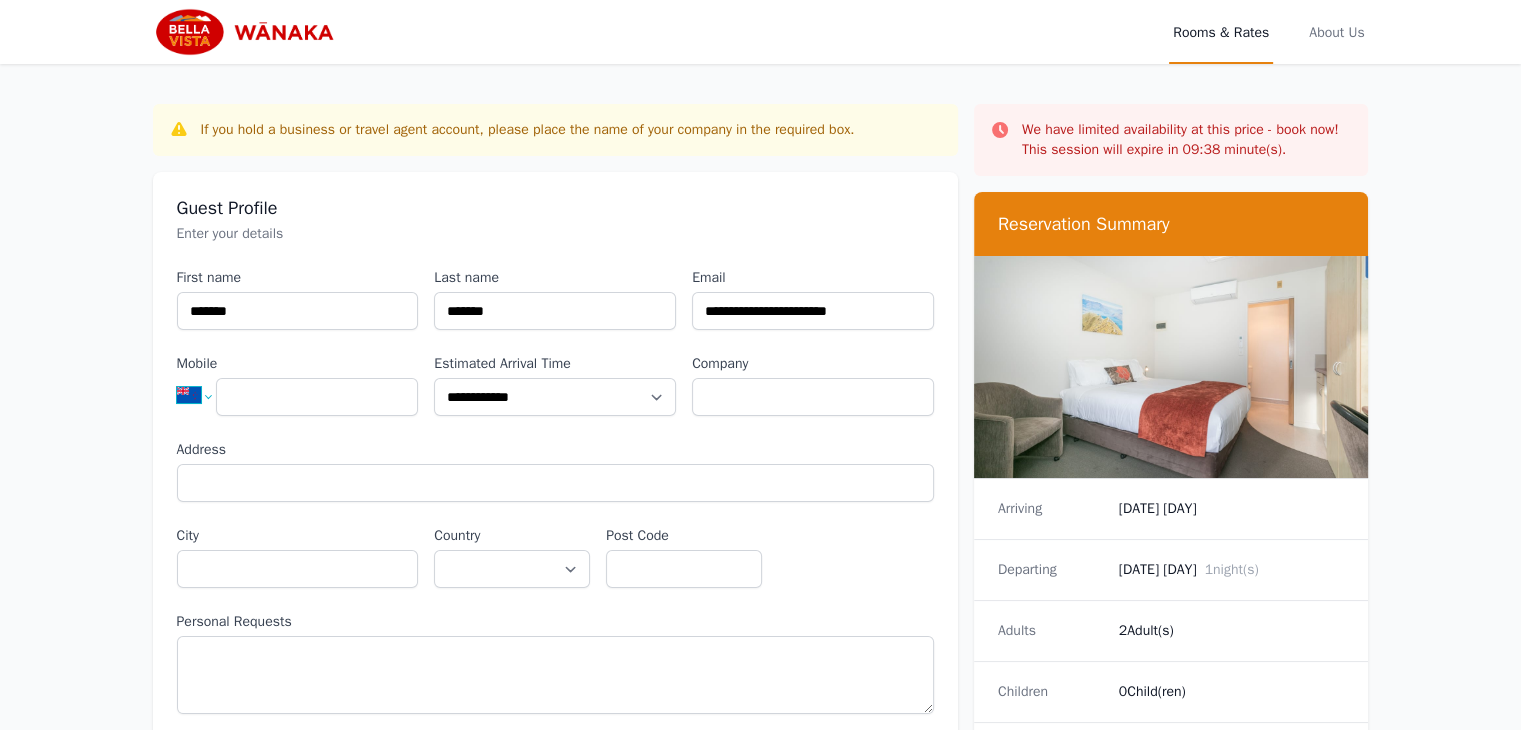 select on "**" 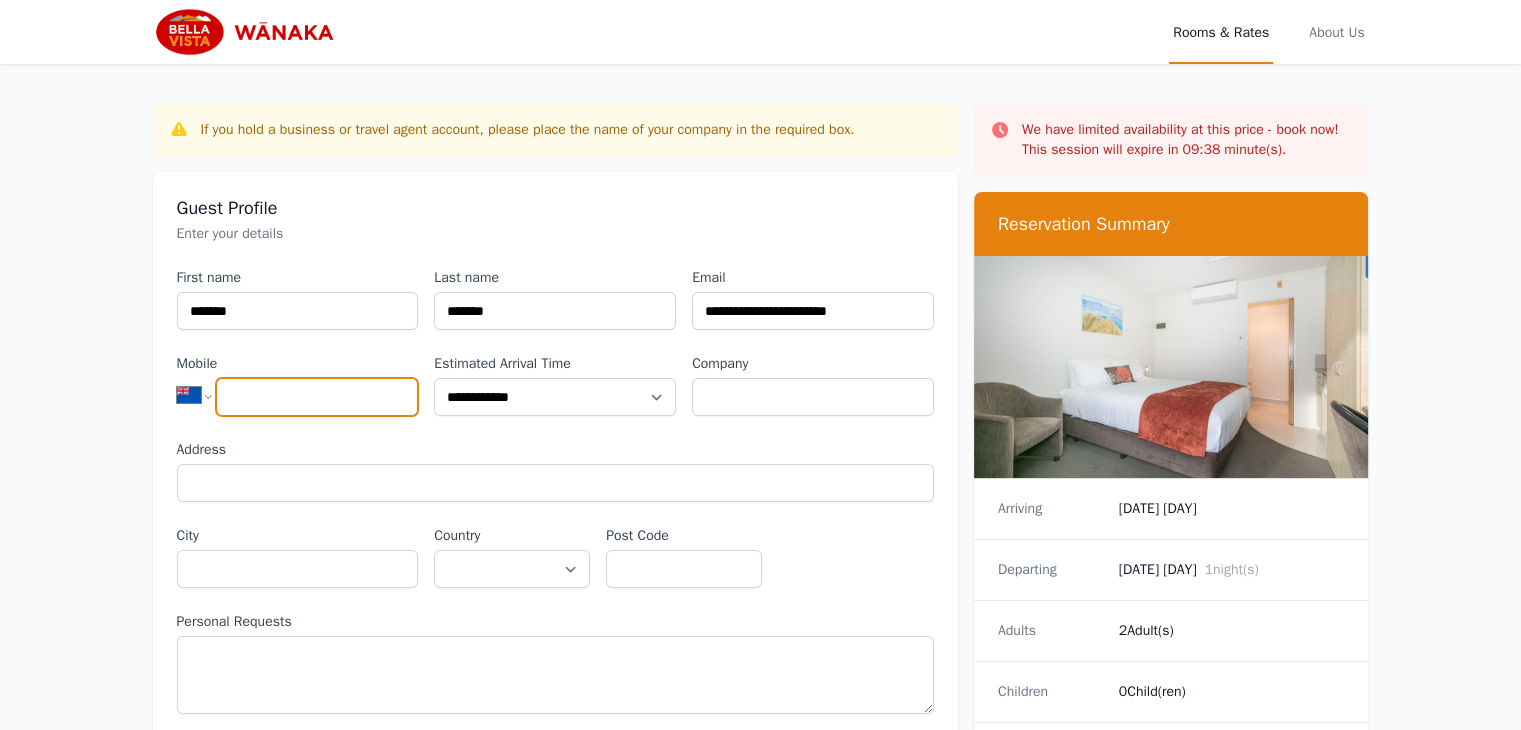 click on "**********" at bounding box center [203, 395] 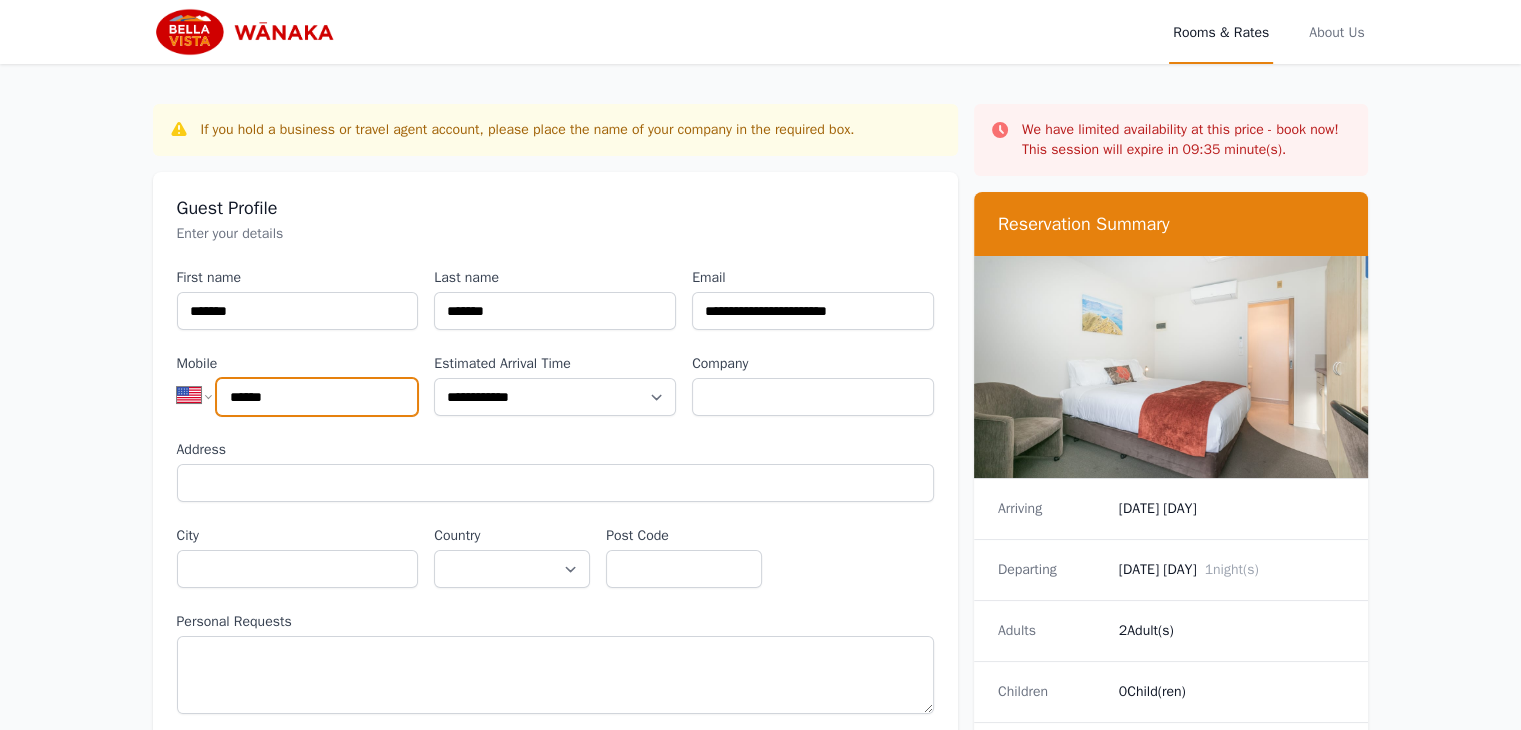 type on "*******" 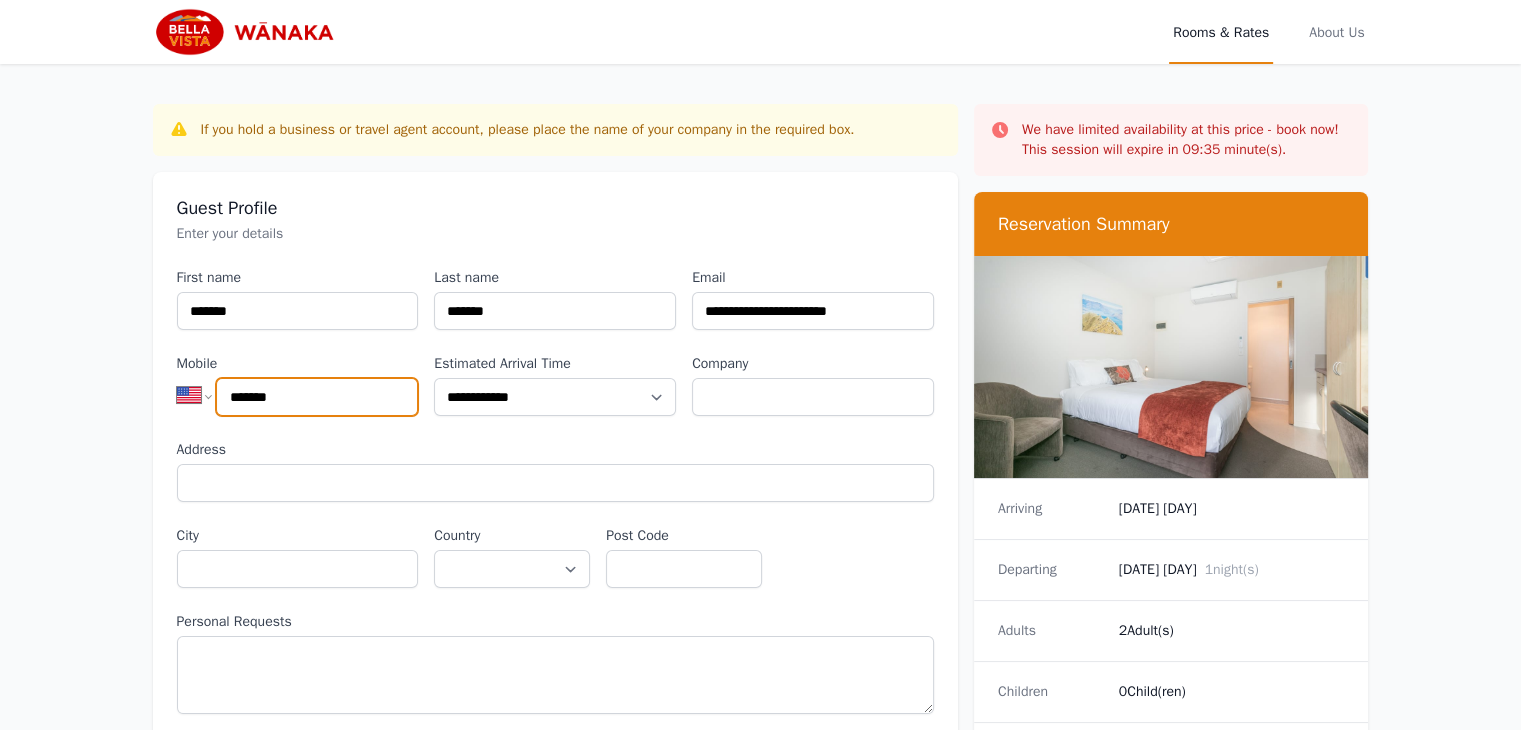 select on "**" 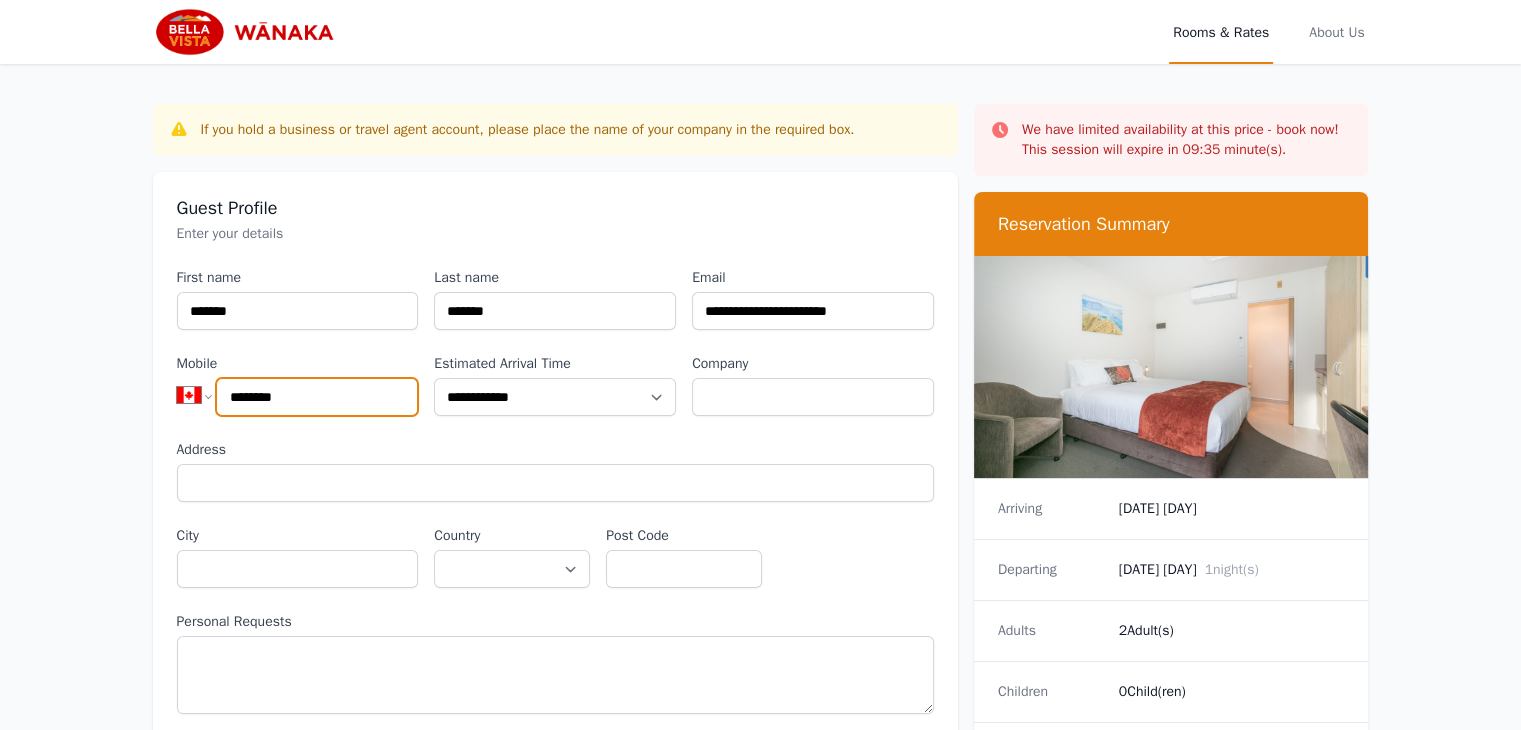 select on "**" 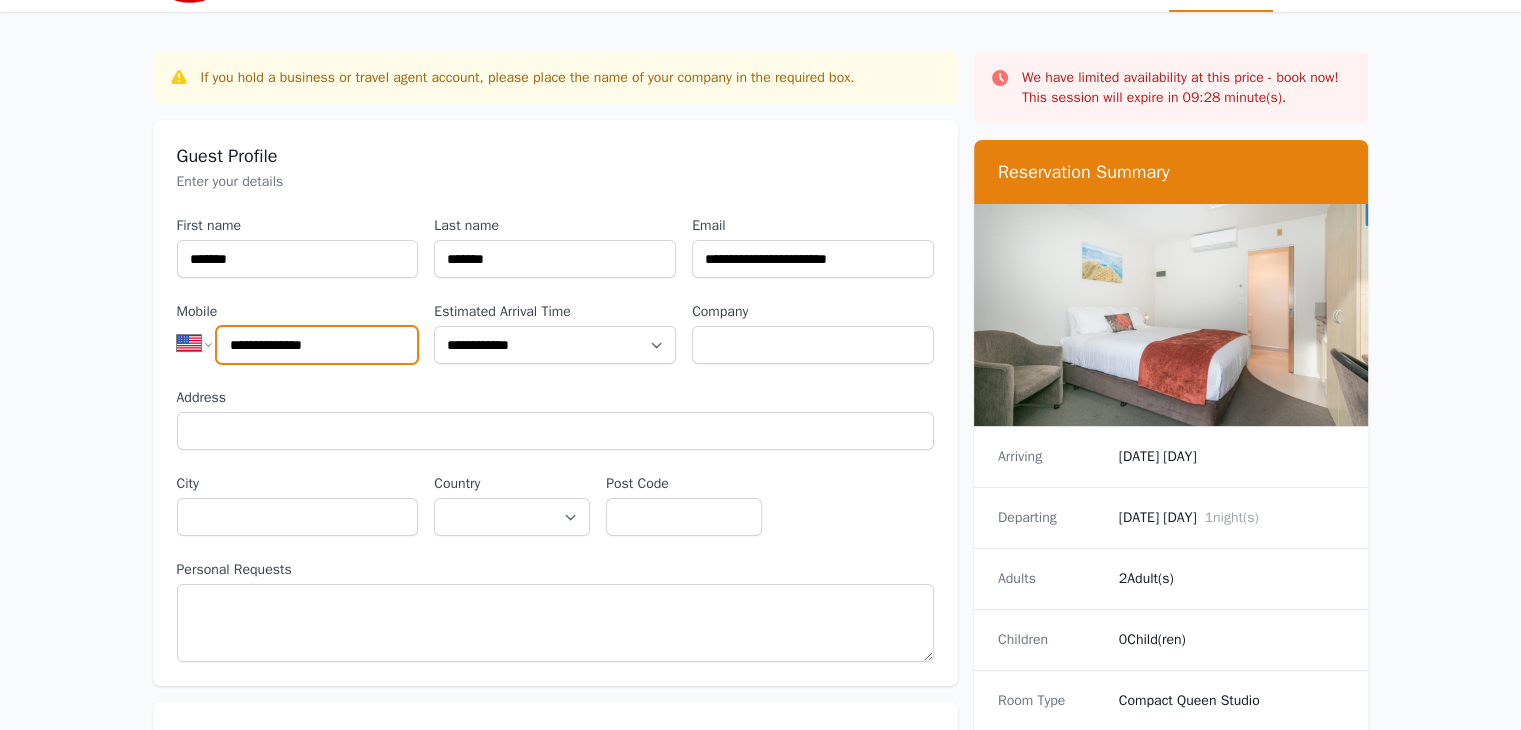 scroll, scrollTop: 100, scrollLeft: 0, axis: vertical 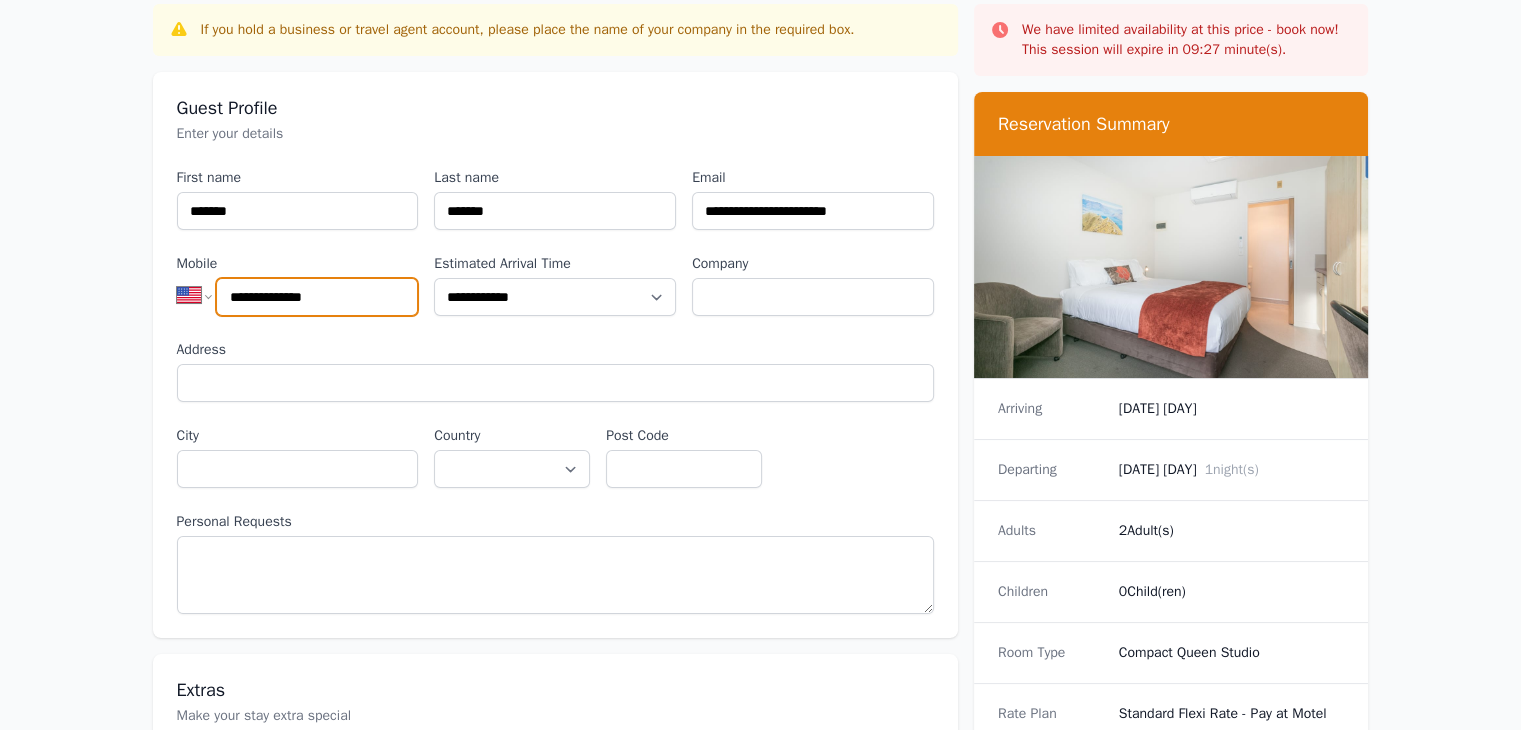 type on "**********" 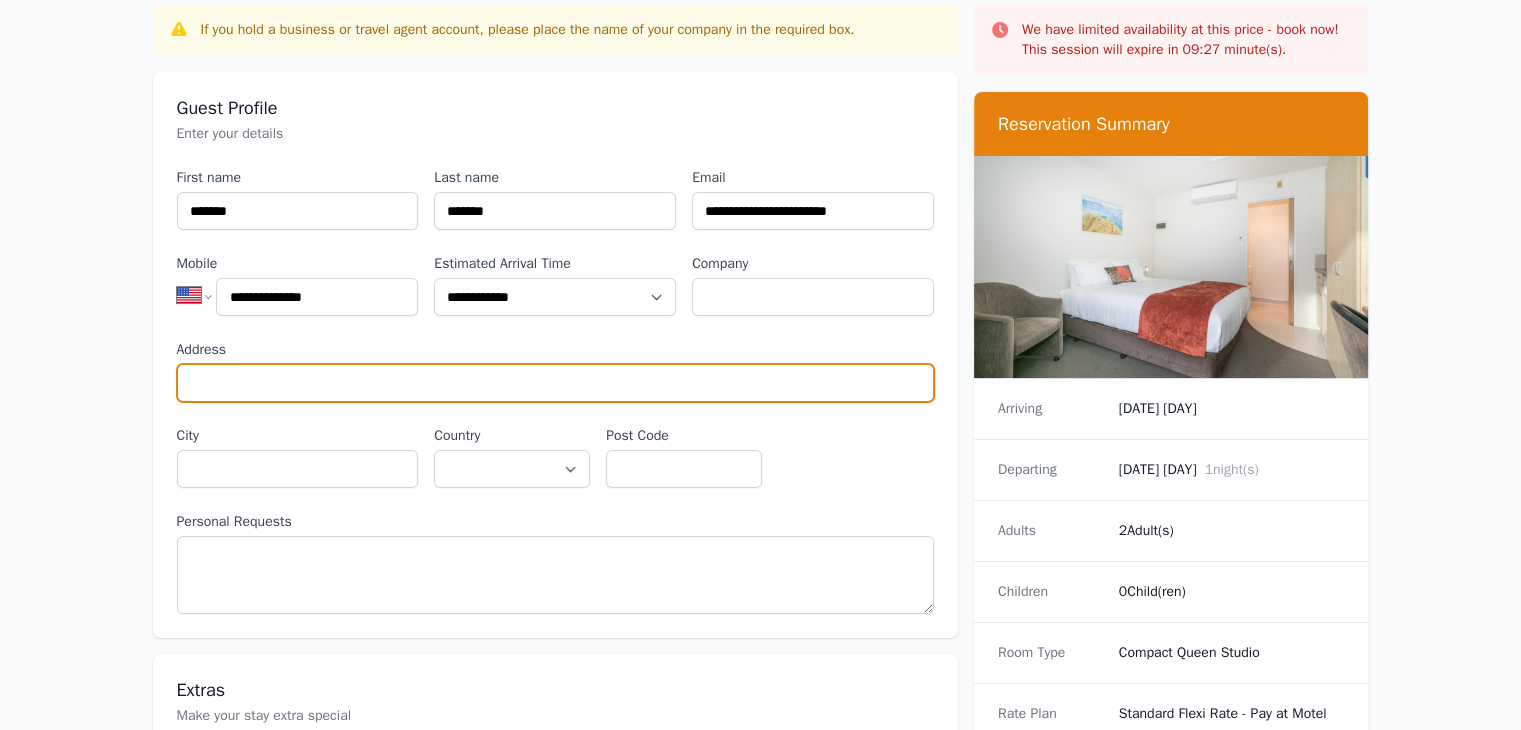 click on "Address" at bounding box center [555, 383] 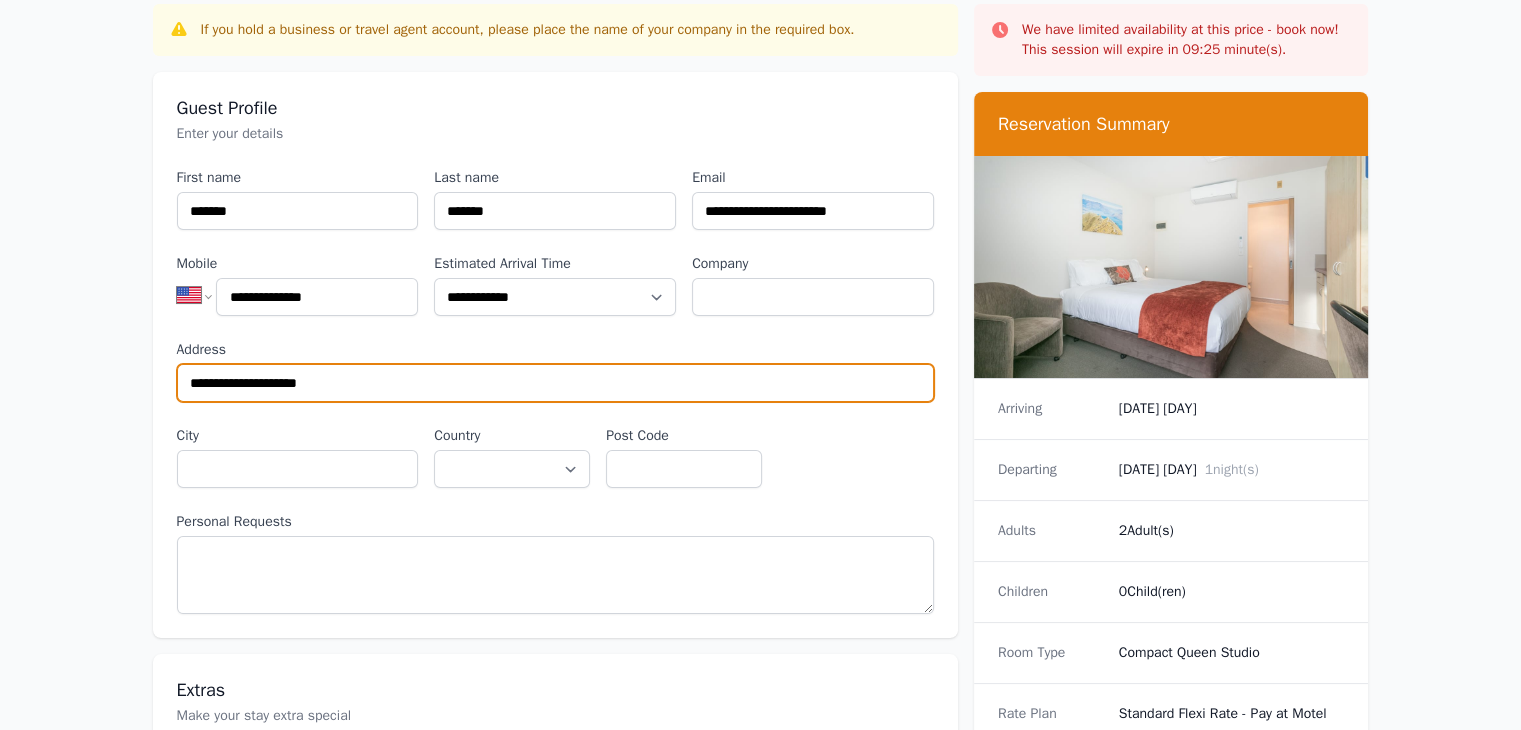 type on "**********" 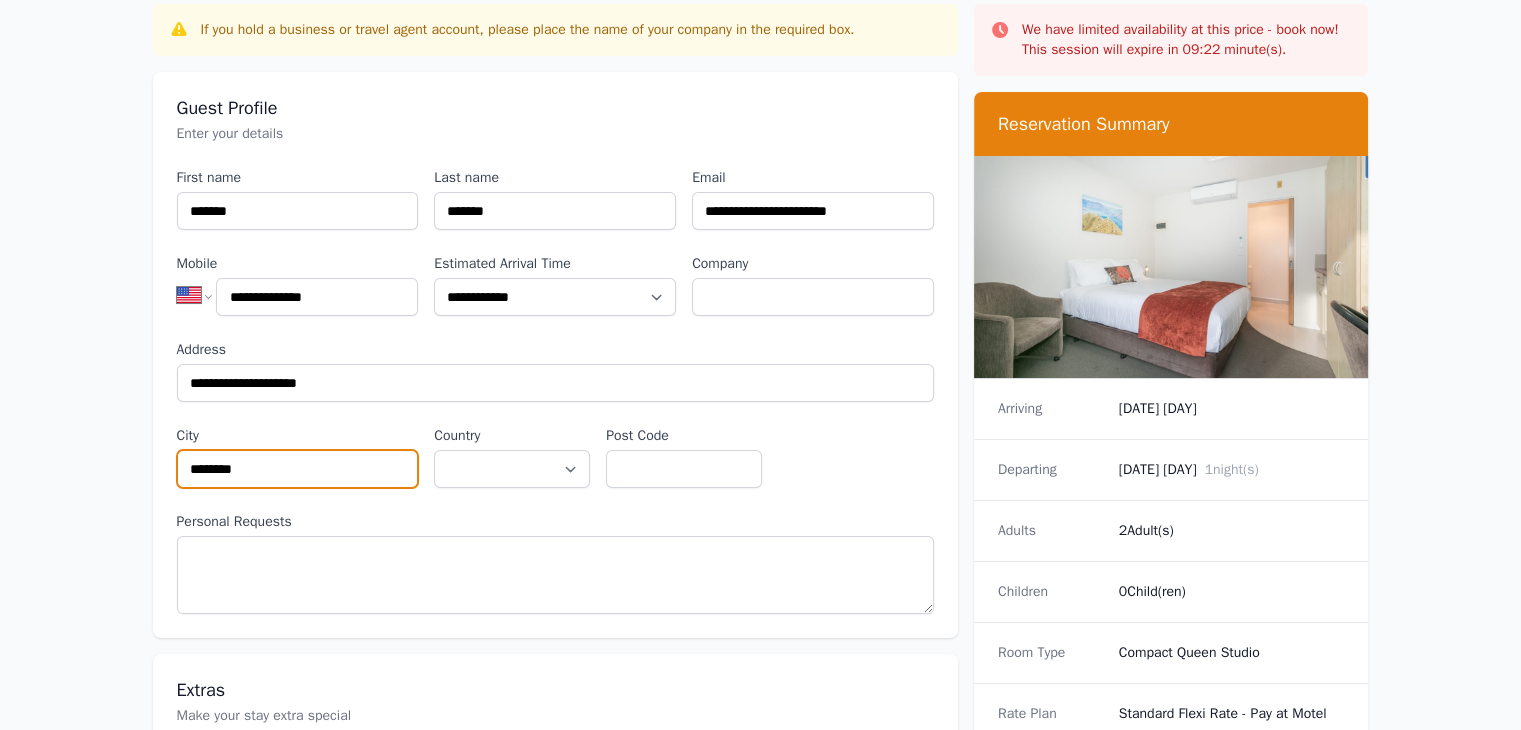 type on "********" 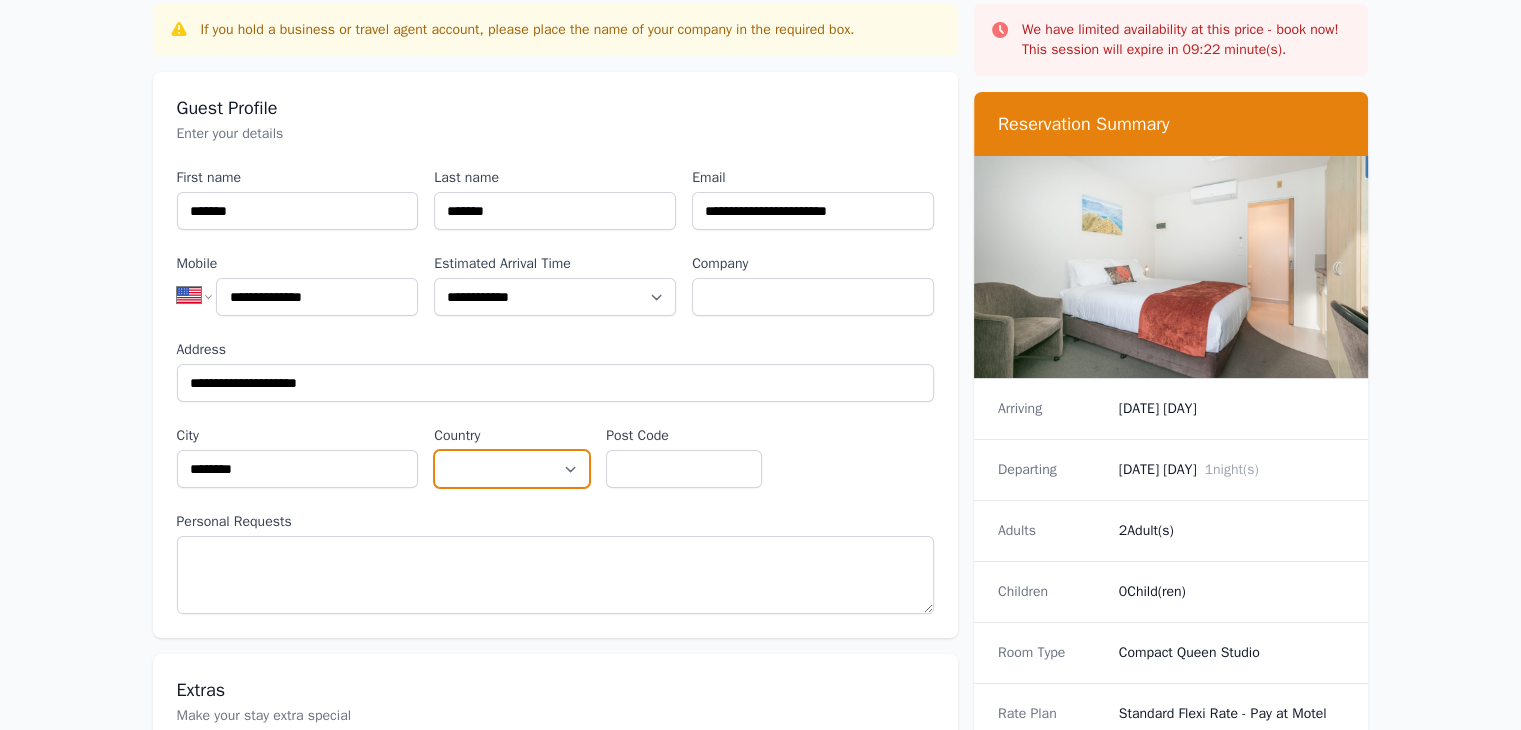 click on "**********" at bounding box center (512, 469) 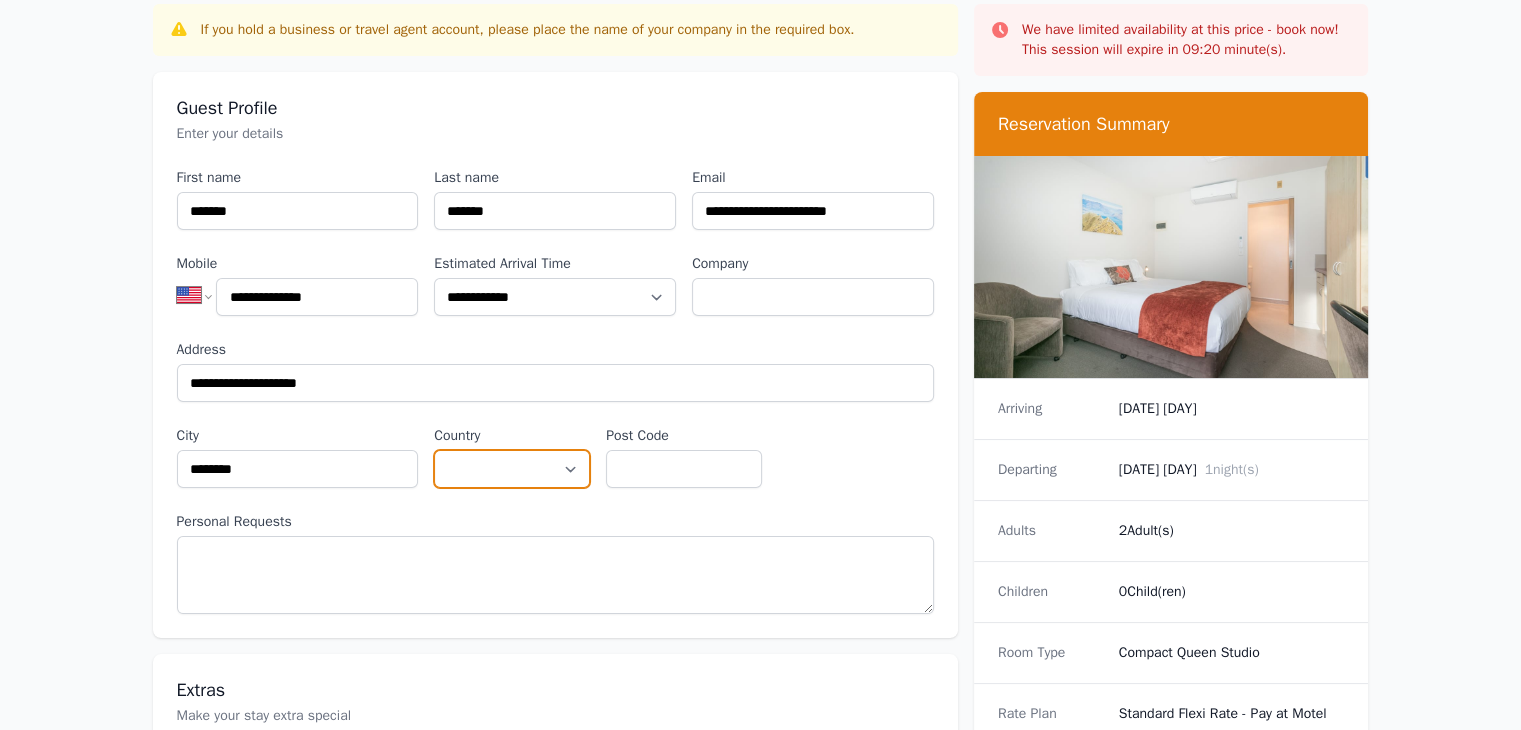 select on "**********" 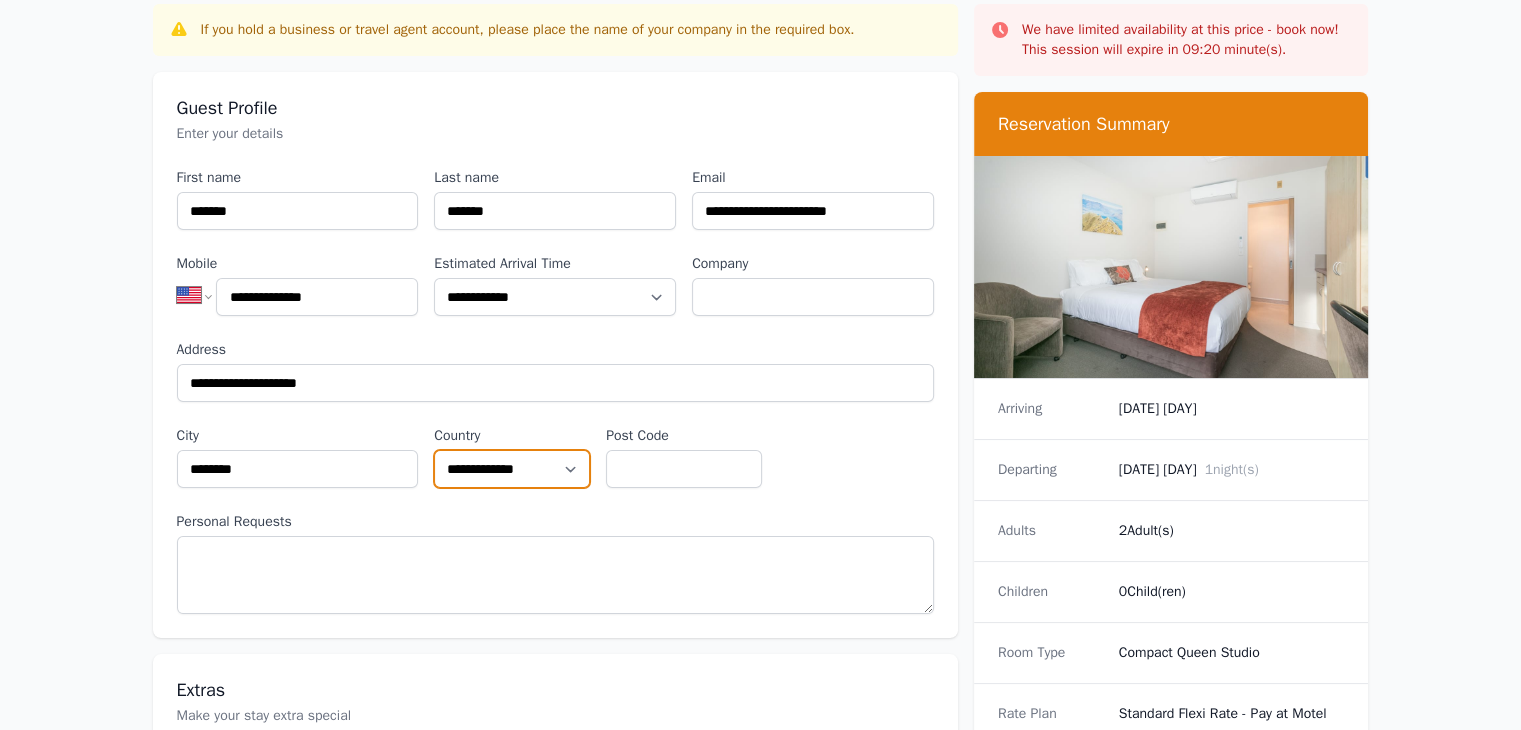 click on "**********" at bounding box center (512, 469) 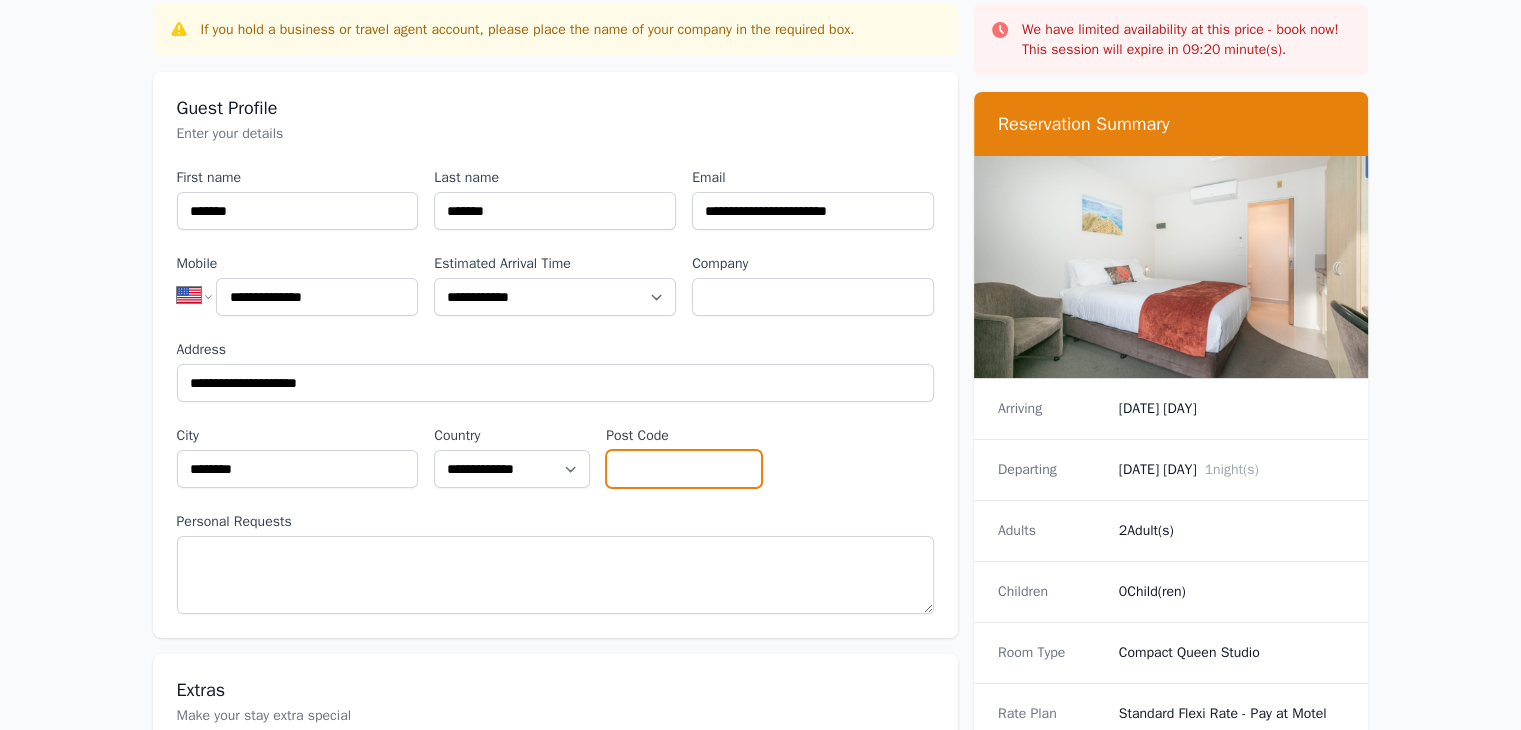 click on "Post Code" at bounding box center (684, 469) 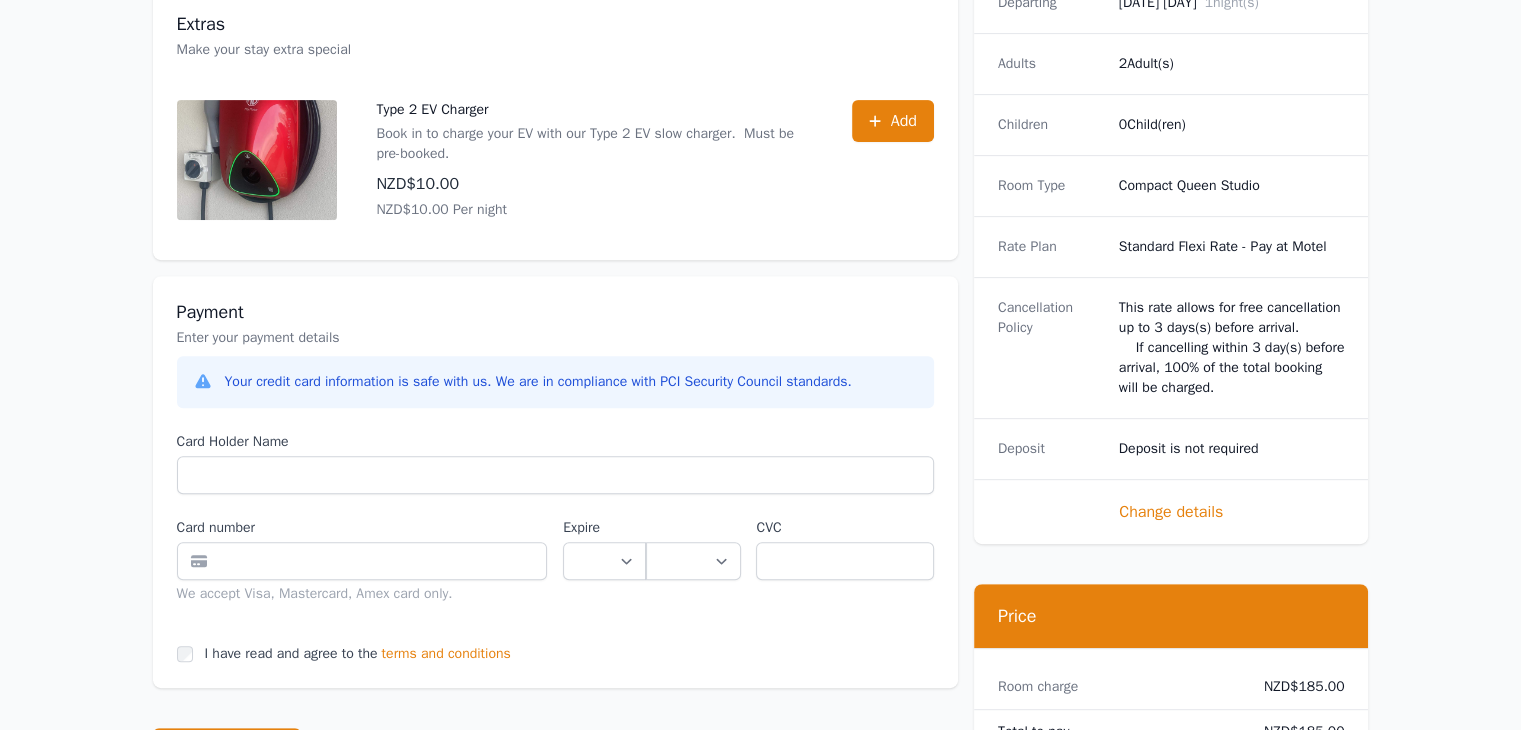 scroll, scrollTop: 900, scrollLeft: 0, axis: vertical 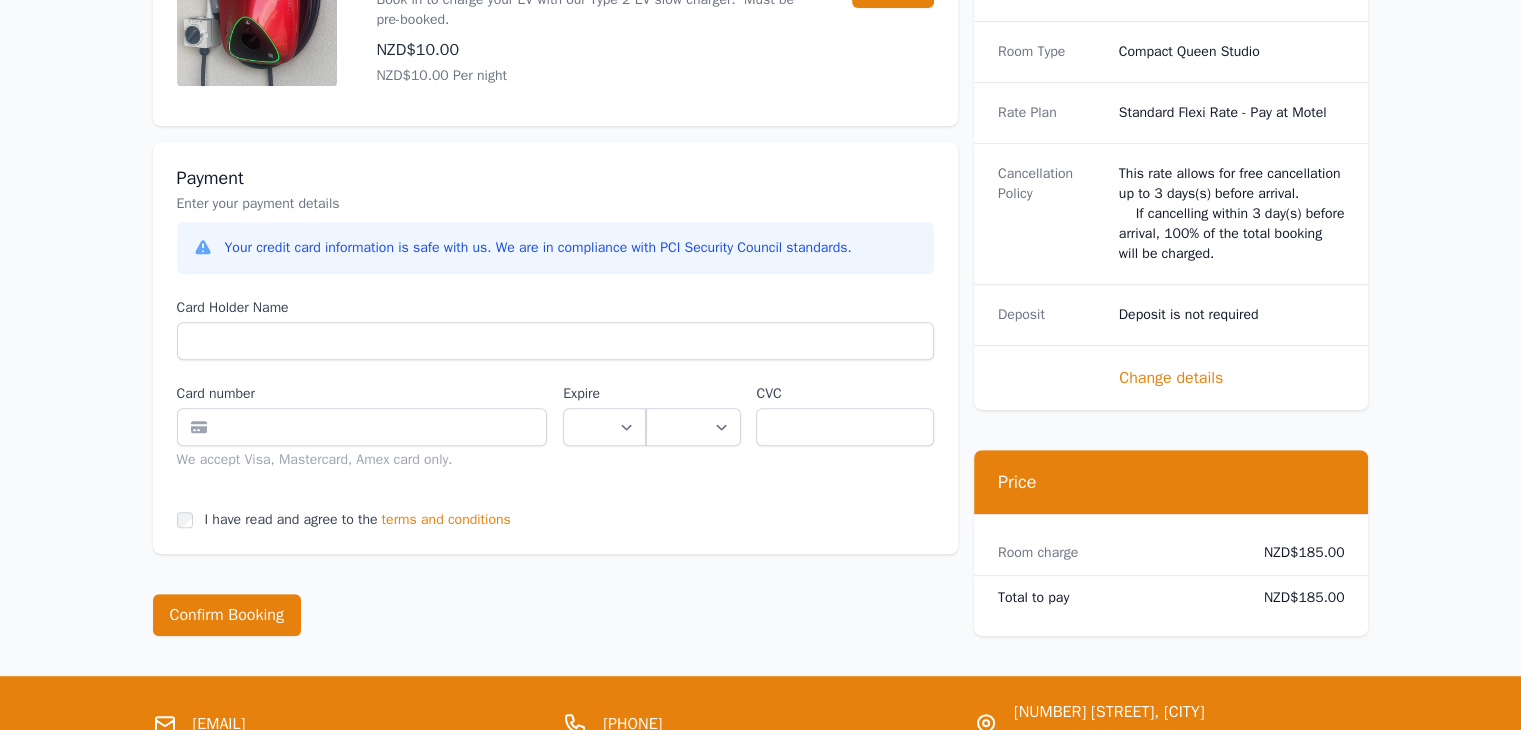 type on "*****" 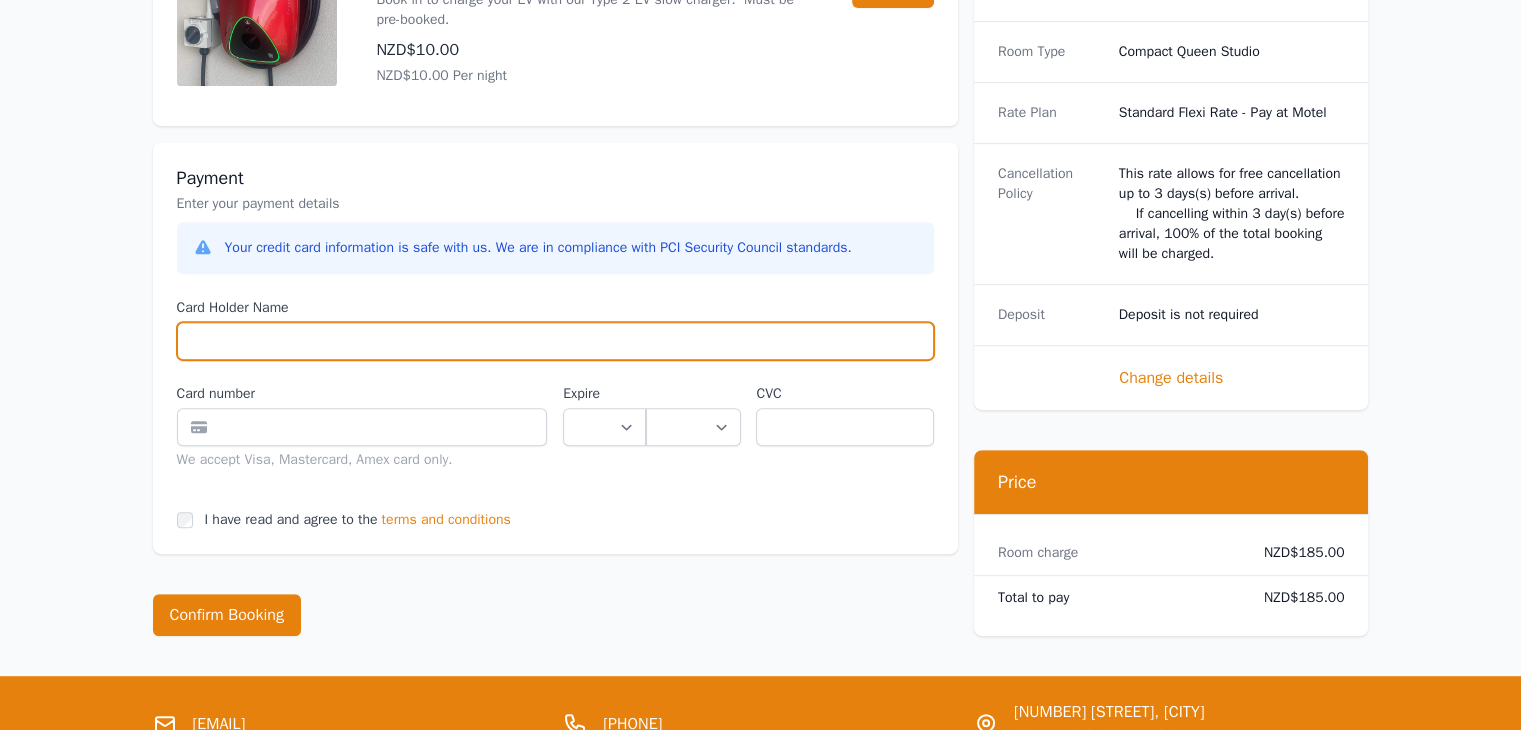 click on "Card Holder Name" at bounding box center (555, 341) 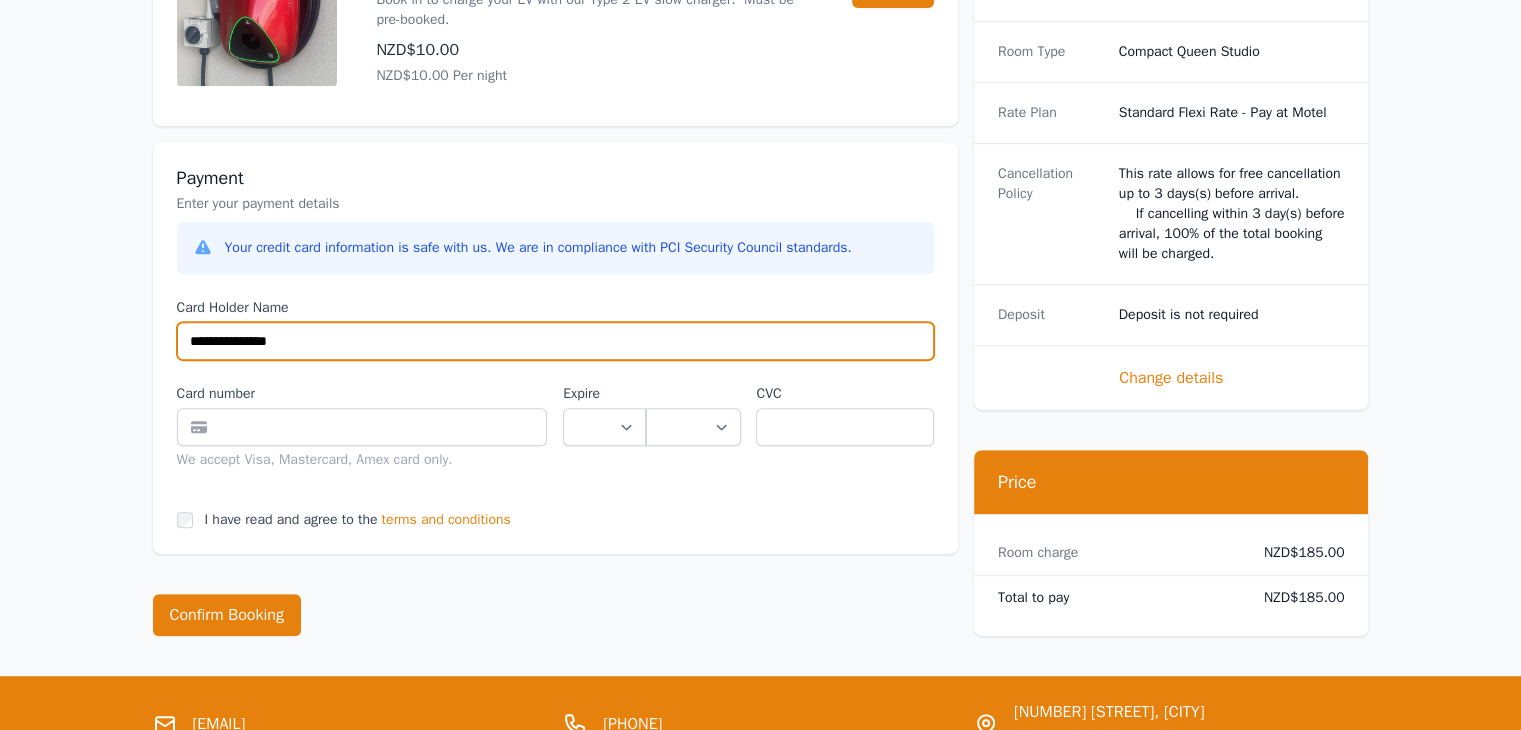 type on "**********" 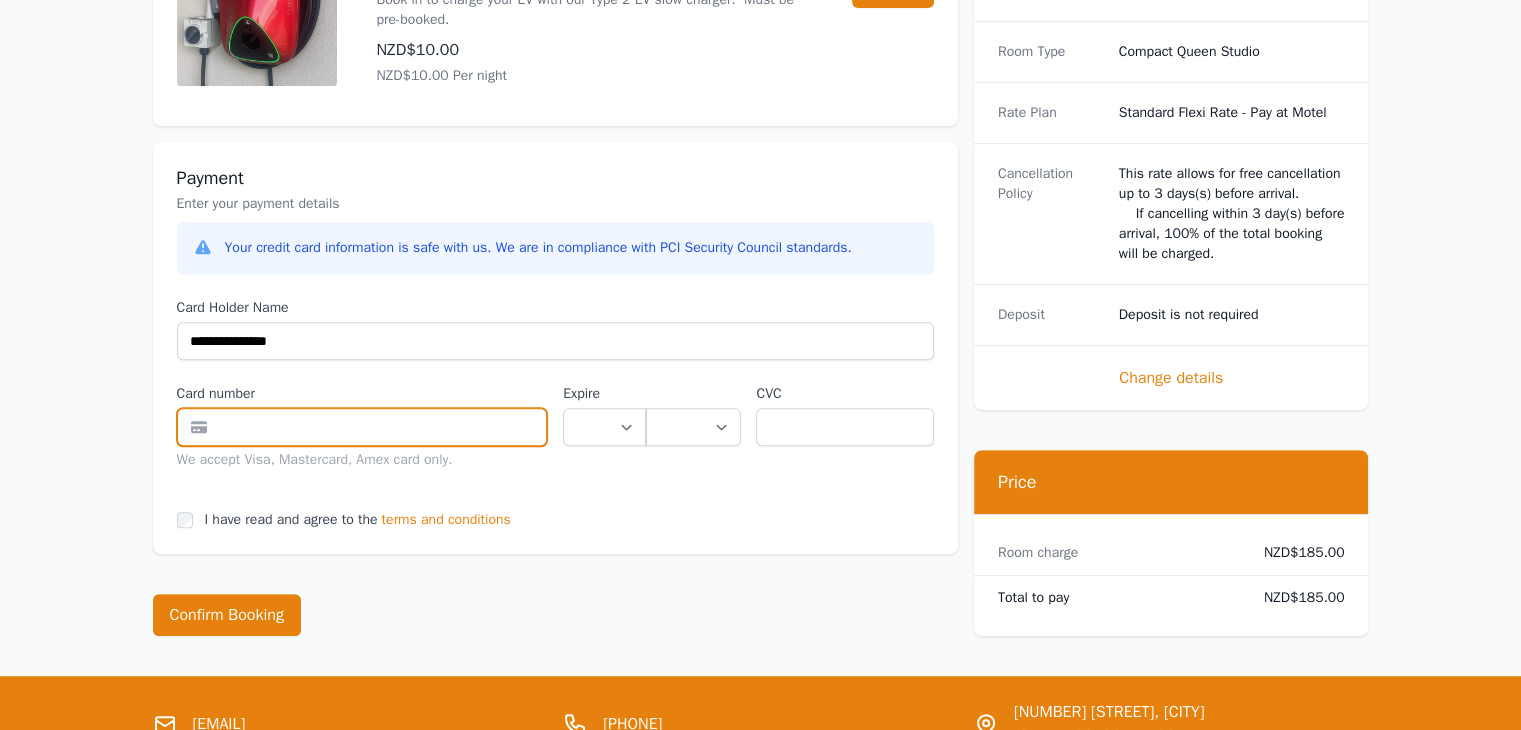 click at bounding box center (362, 427) 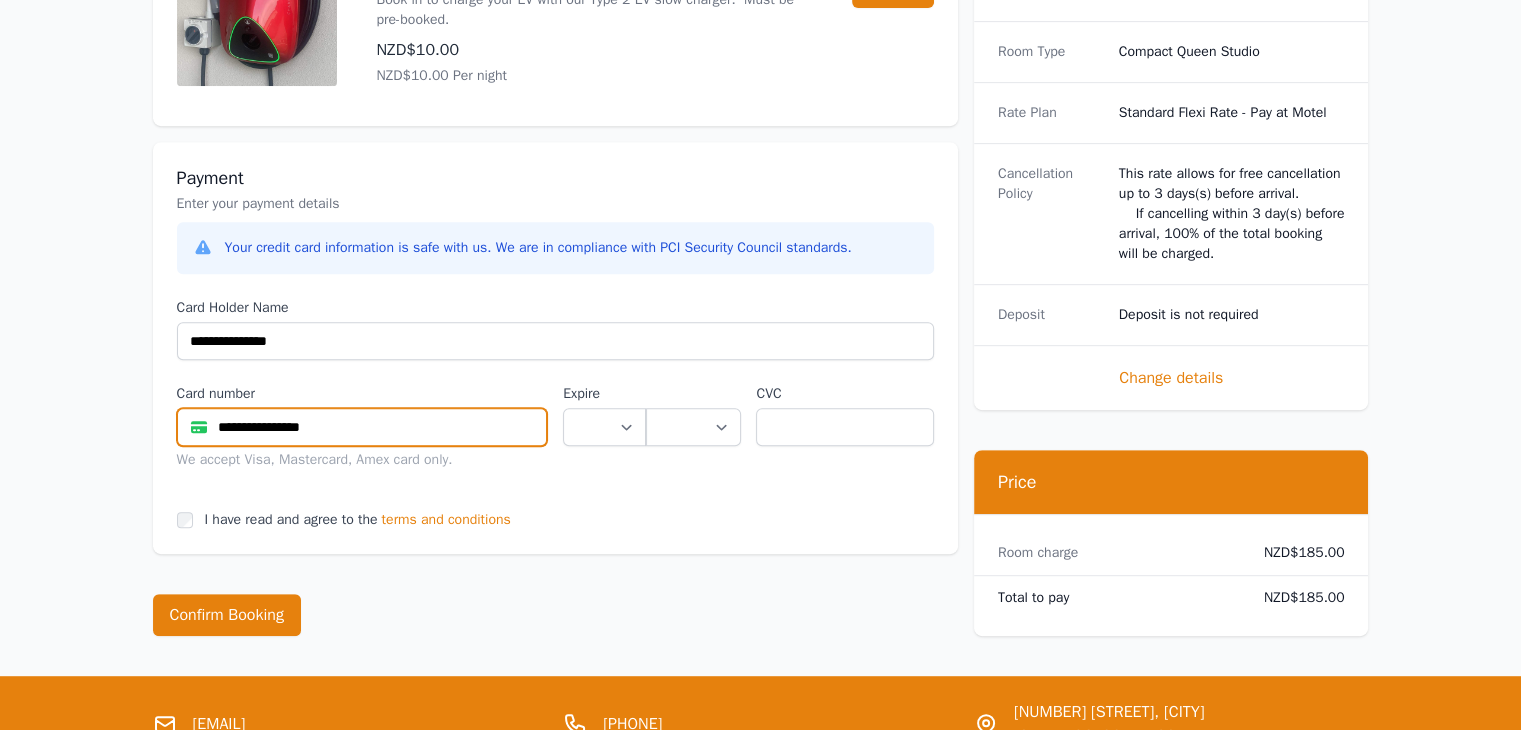 type on "**********" 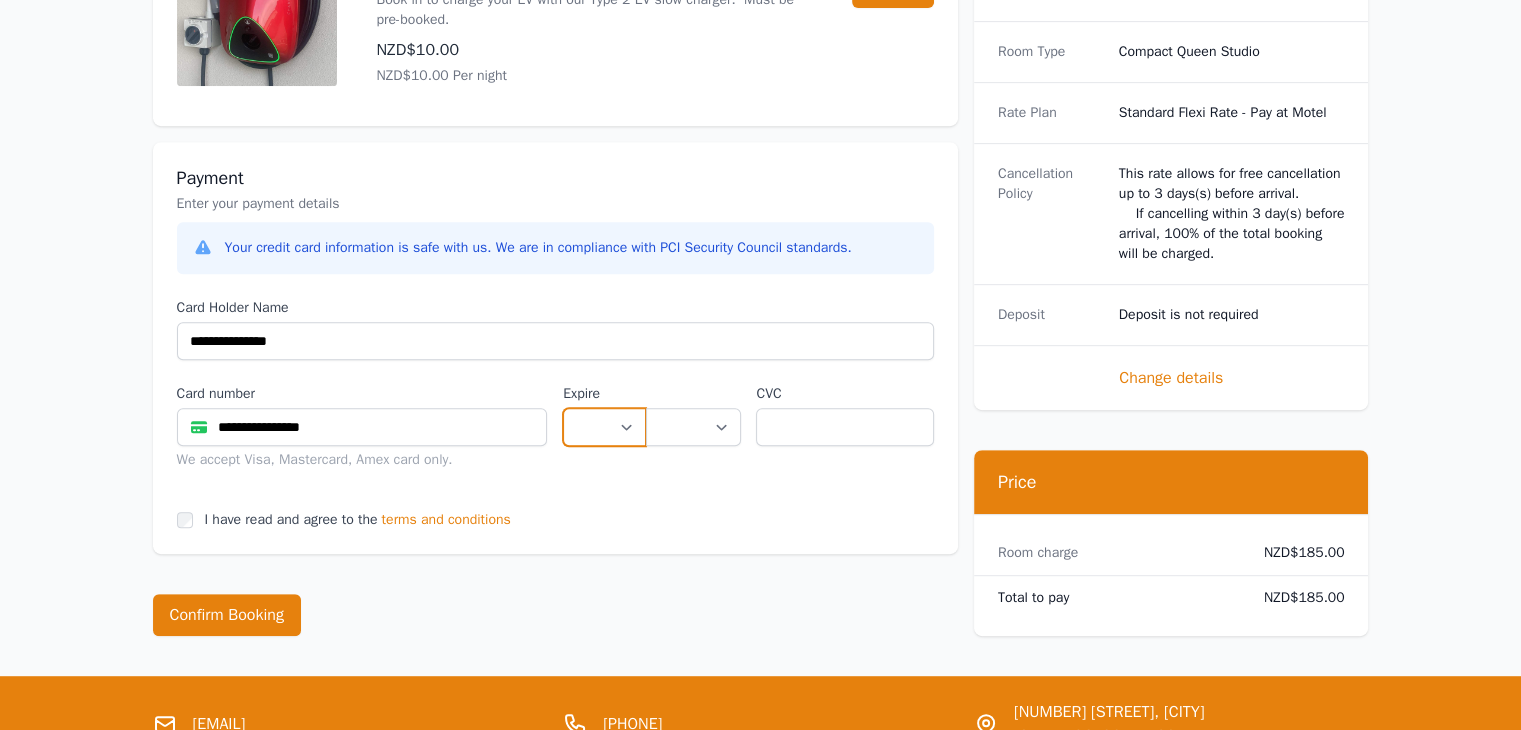 click on "** ** ** ** ** ** ** ** ** ** ** **" at bounding box center [604, 427] 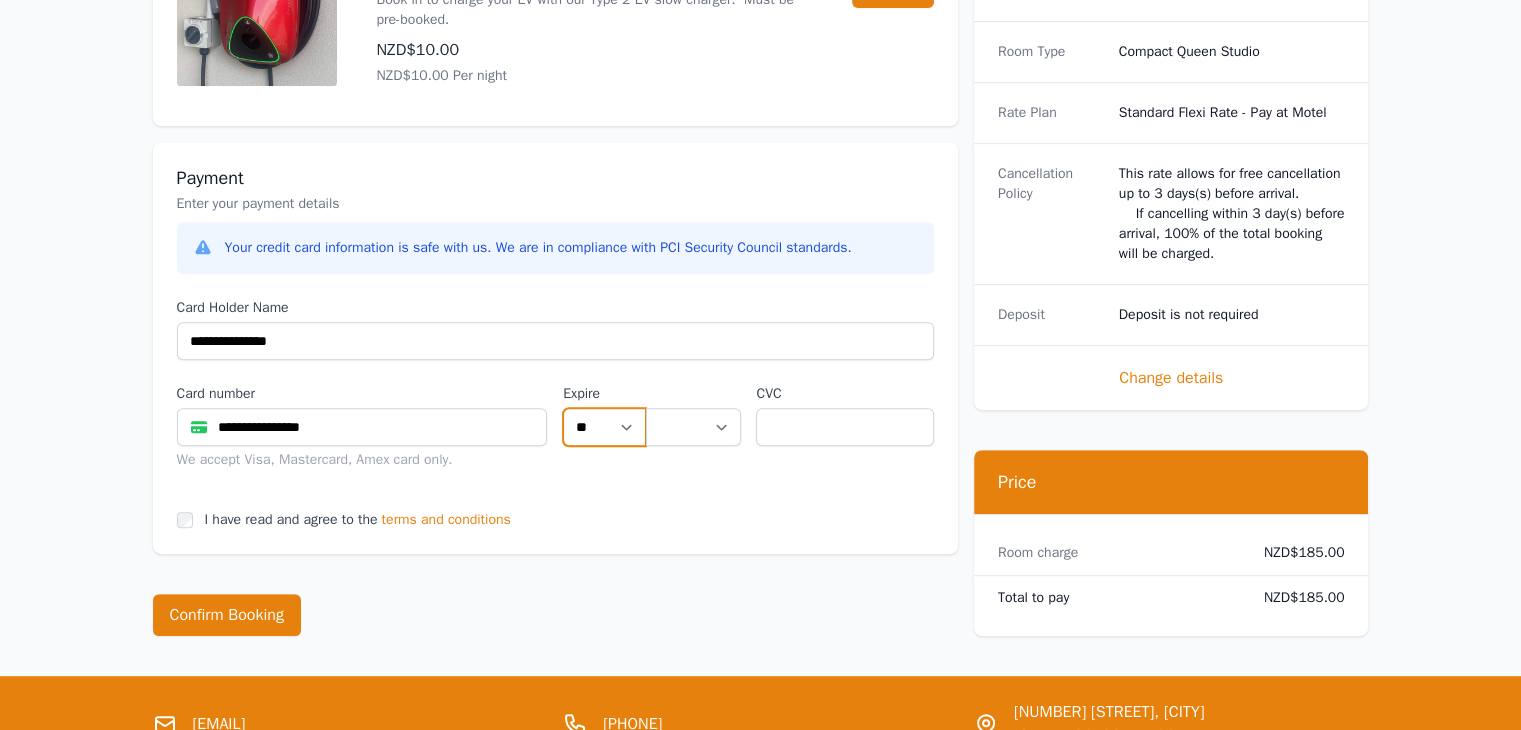 click on "** ** ** ** ** ** ** ** ** ** ** **" at bounding box center [604, 427] 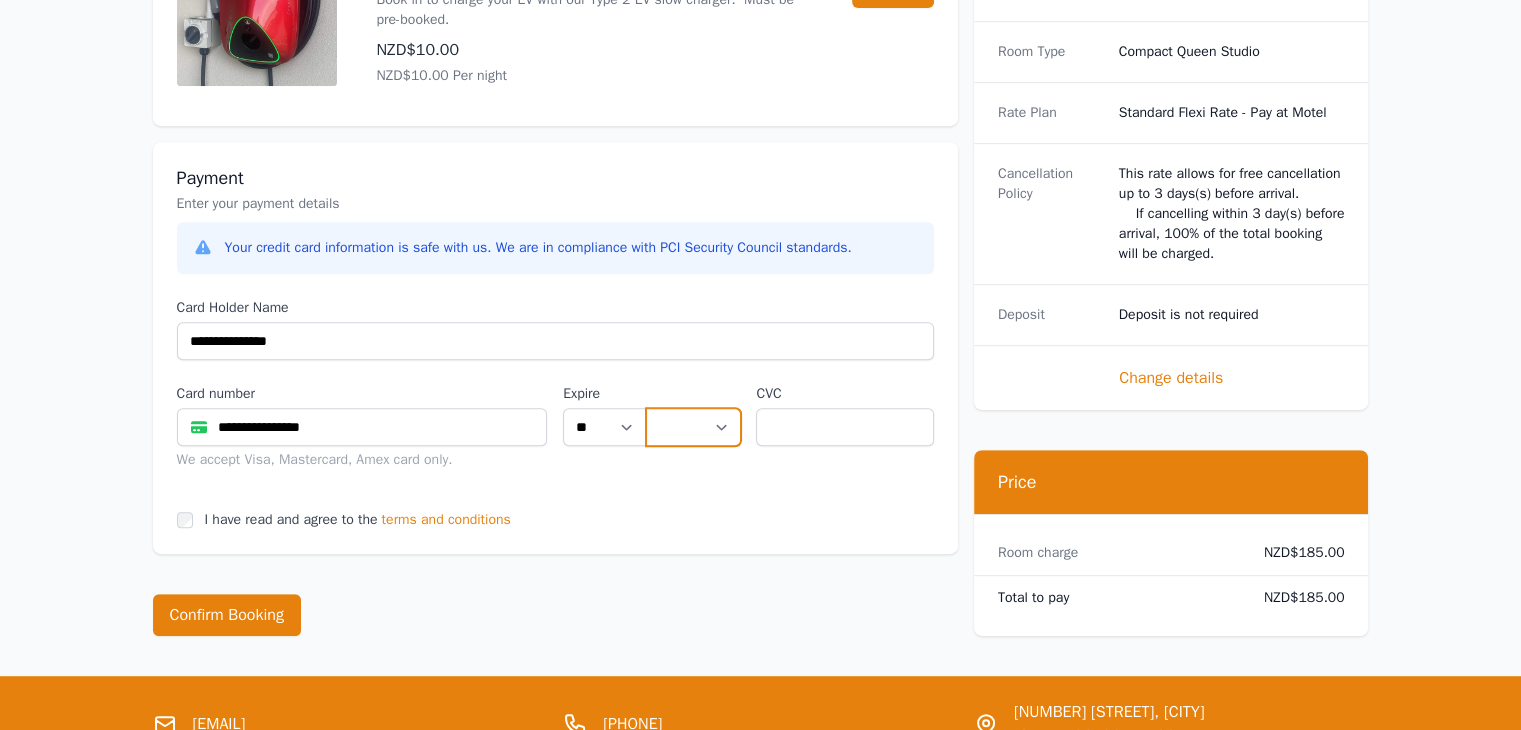 click on "**** **** **** **** **** **** **** **** ****" at bounding box center [693, 427] 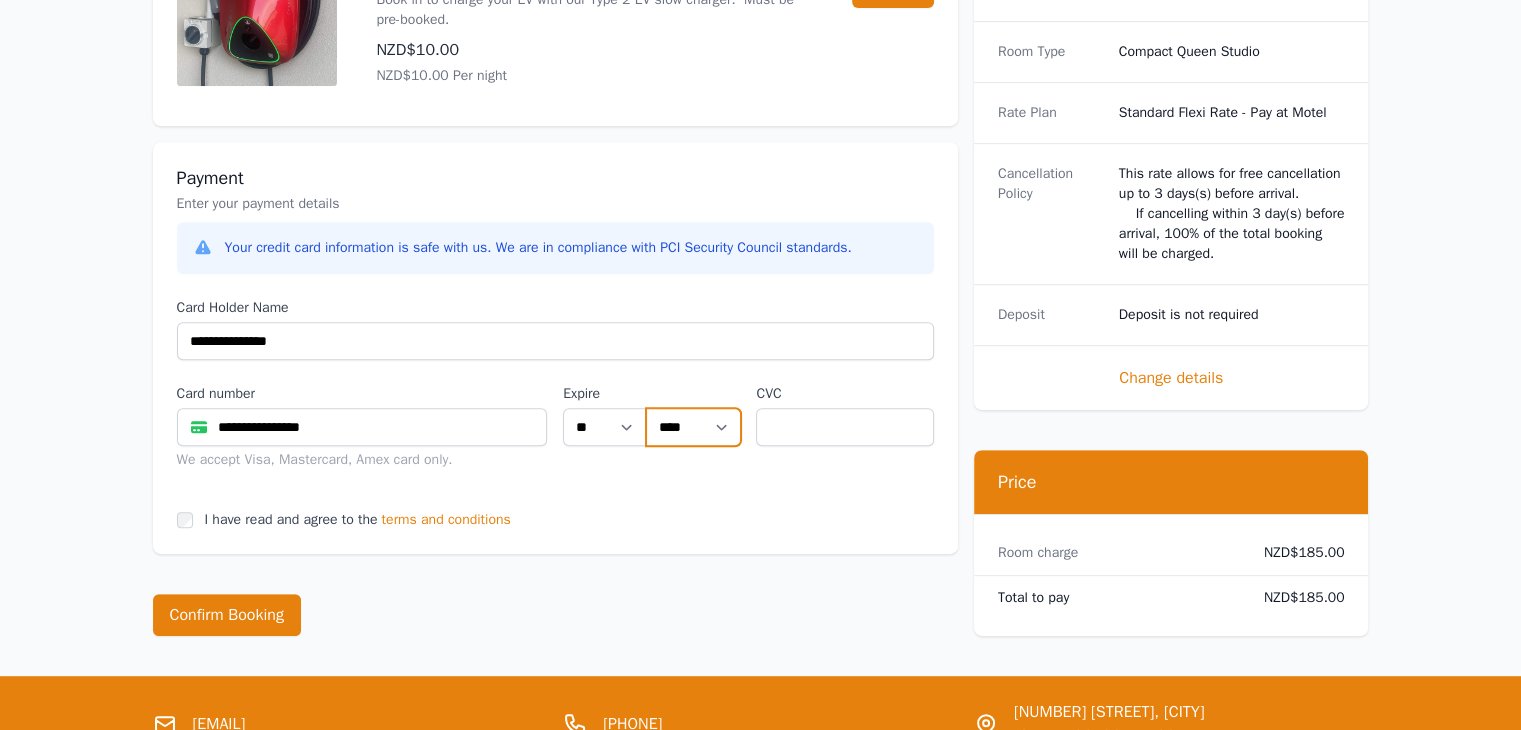 click on "**** **** **** **** **** **** **** **** ****" at bounding box center (693, 427) 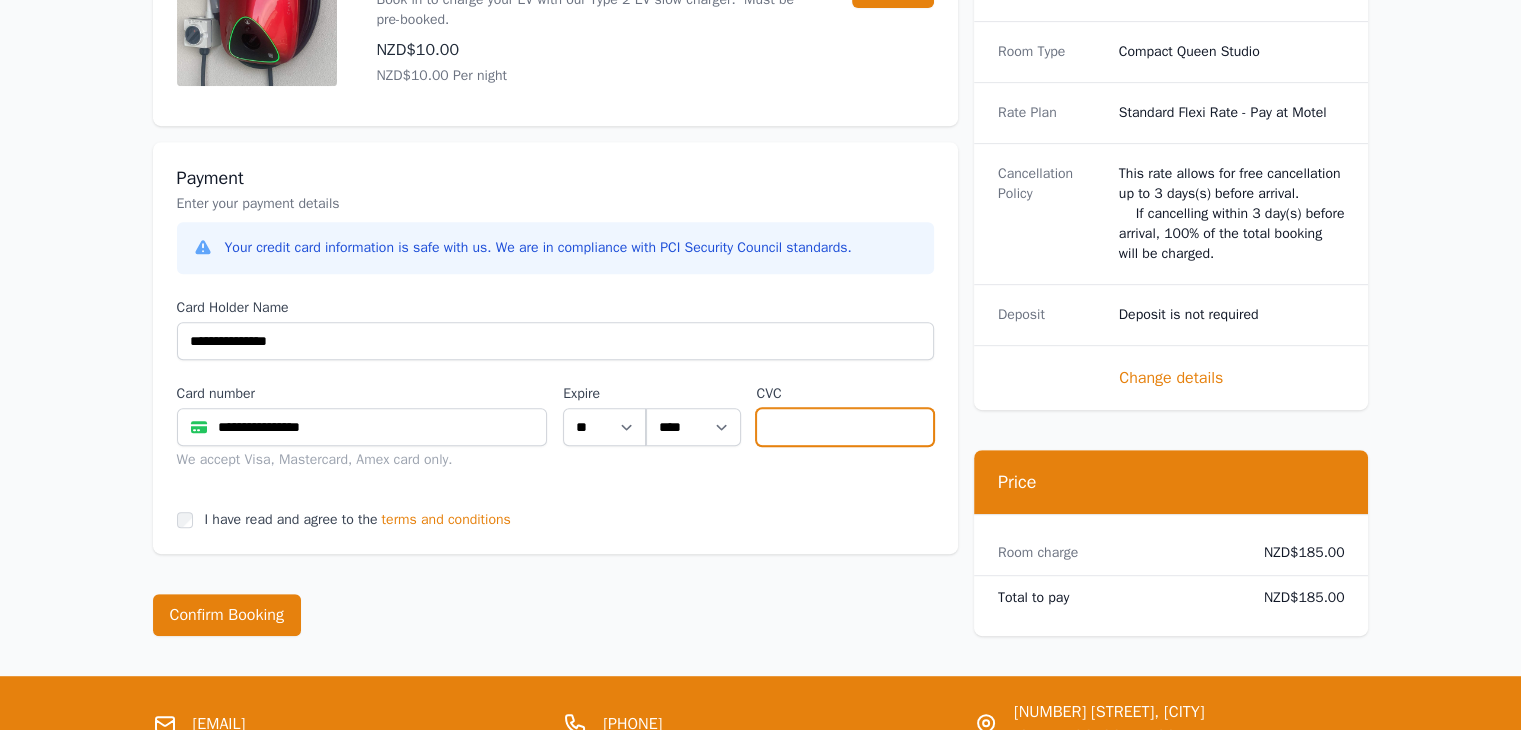 click at bounding box center [844, 427] 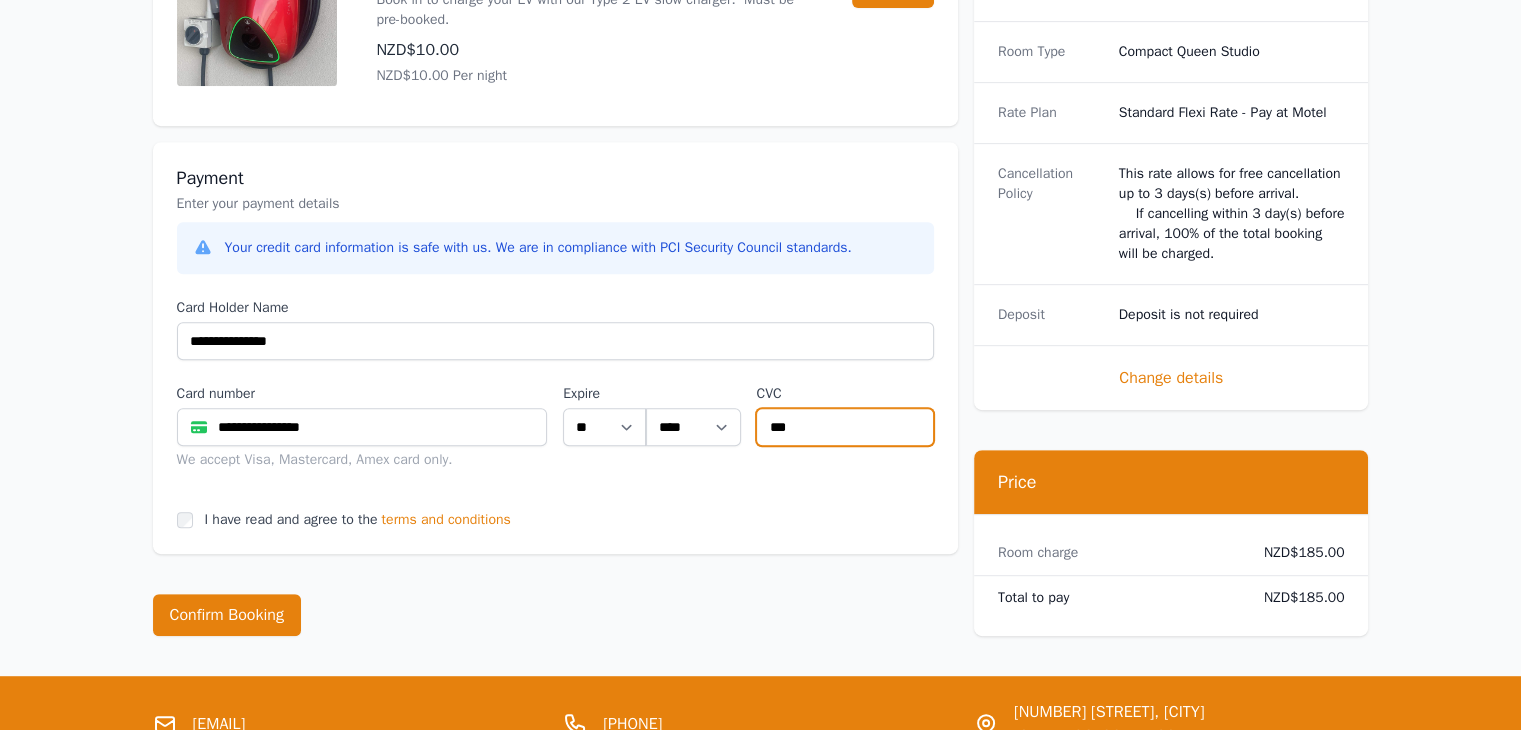 type on "***" 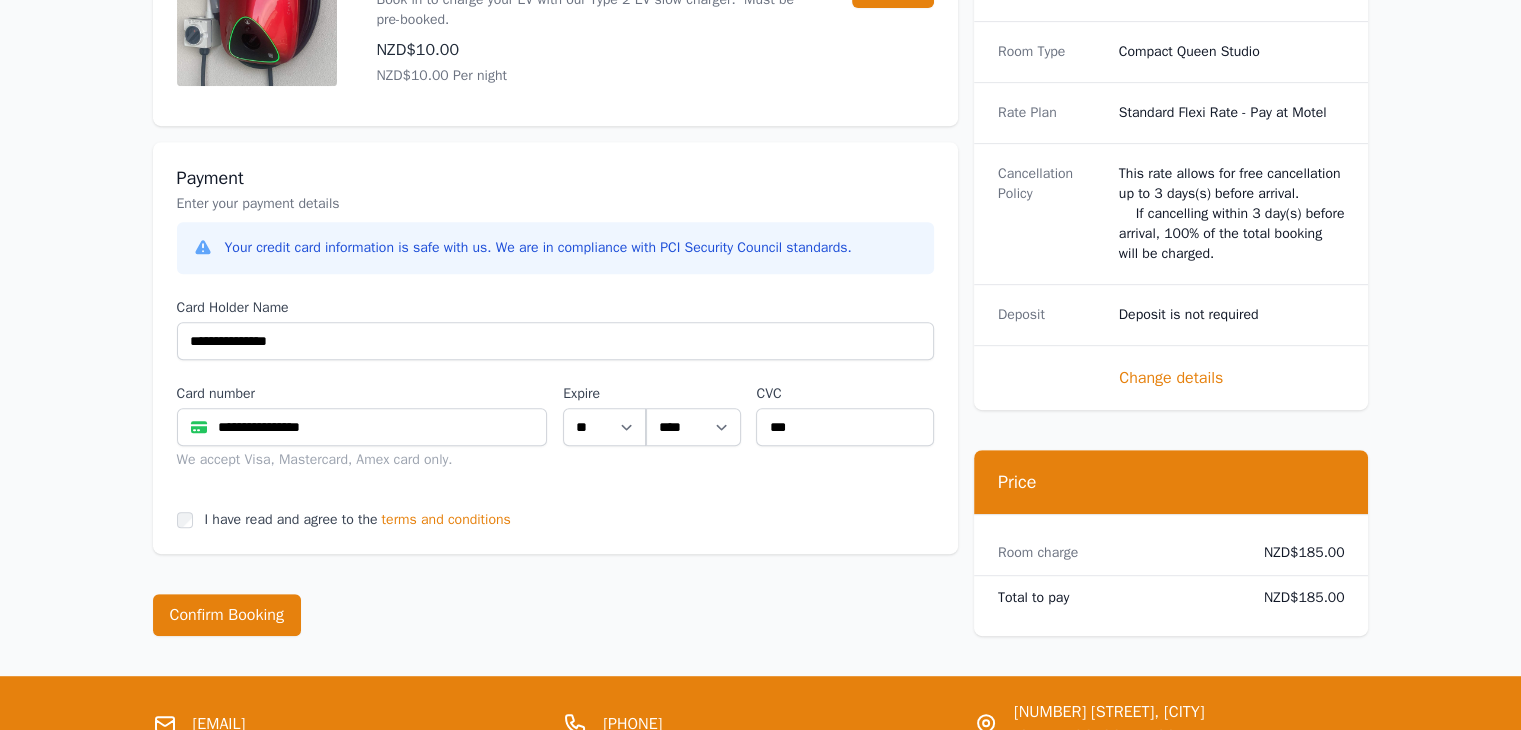 click on "I have read and agree to the" at bounding box center (277, 520) 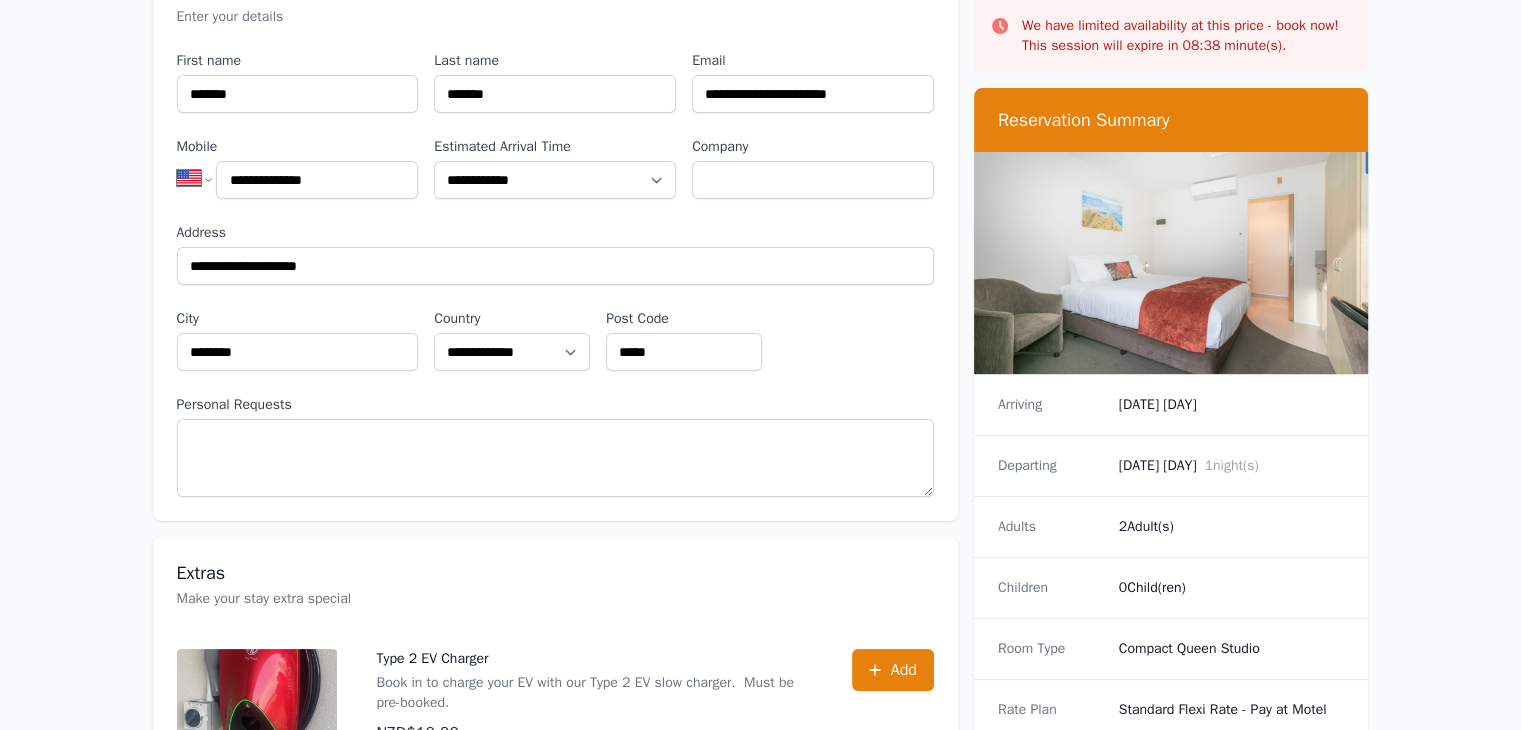 scroll, scrollTop: 200, scrollLeft: 0, axis: vertical 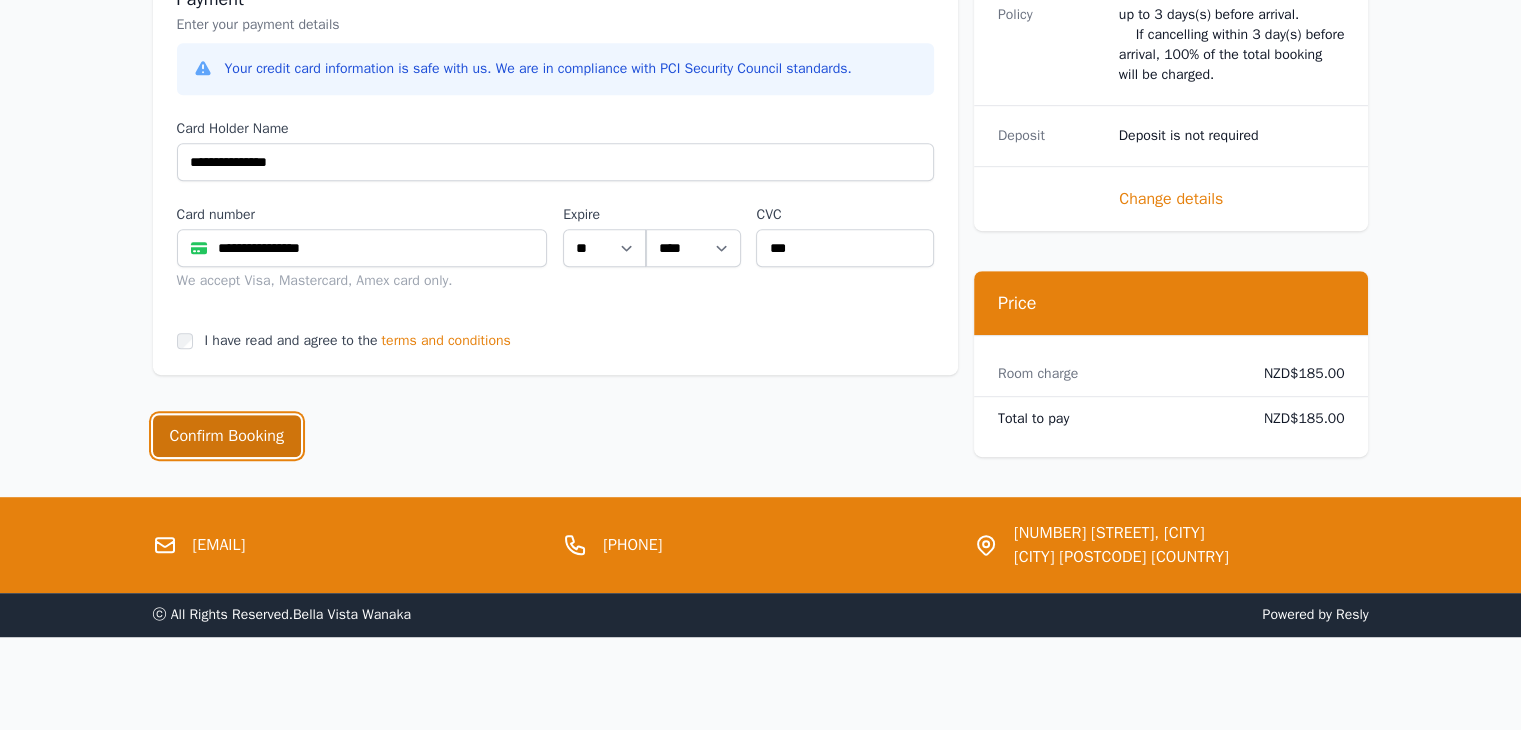 click on "Confirm Booking" at bounding box center (227, 436) 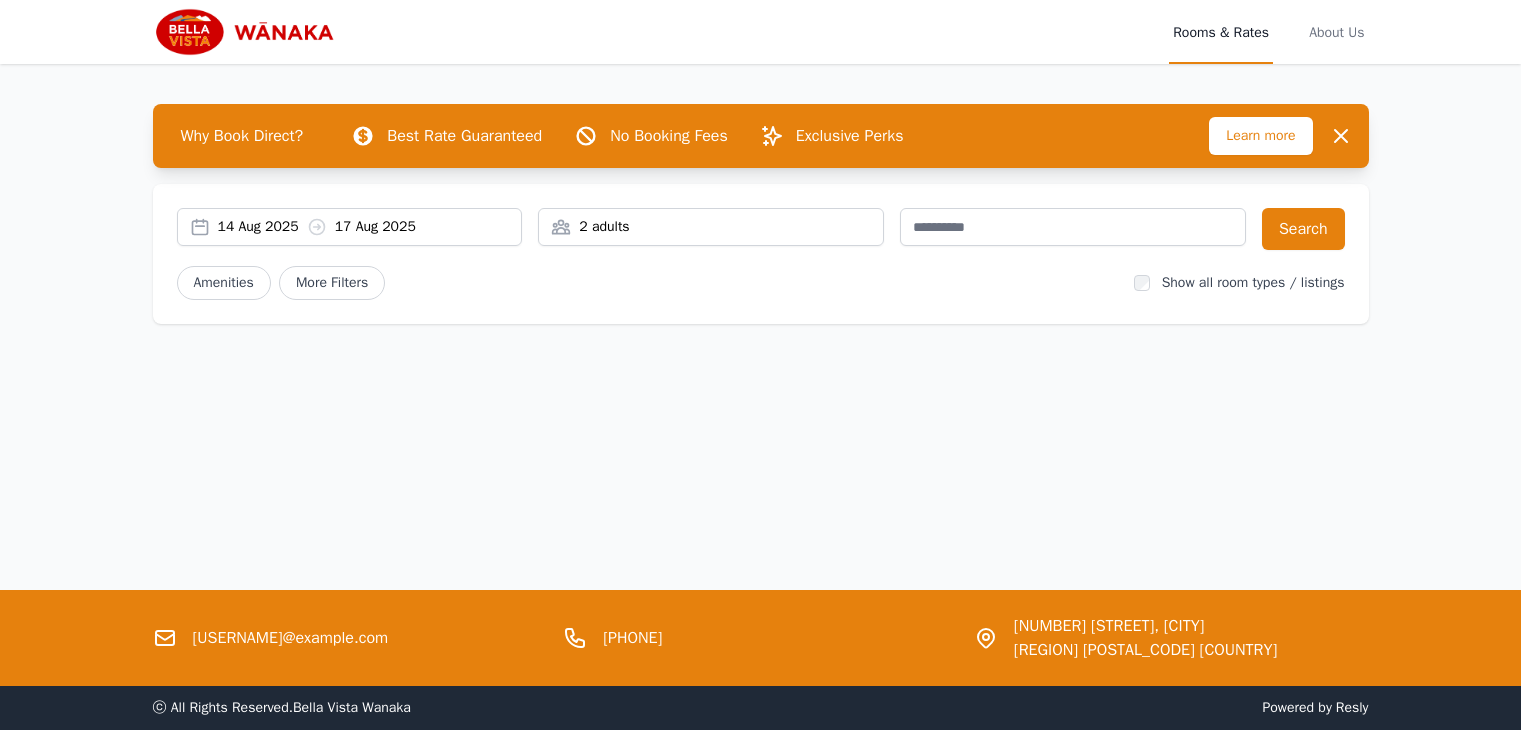 scroll, scrollTop: 0, scrollLeft: 0, axis: both 